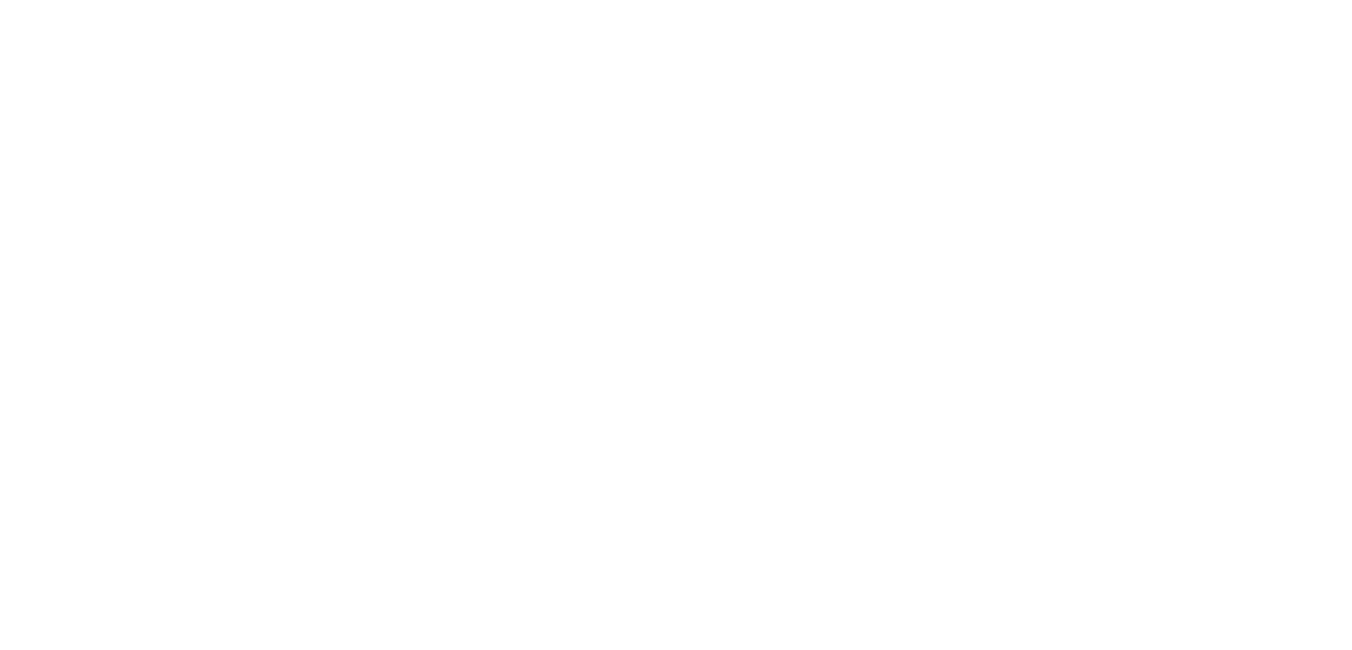 scroll, scrollTop: 0, scrollLeft: 0, axis: both 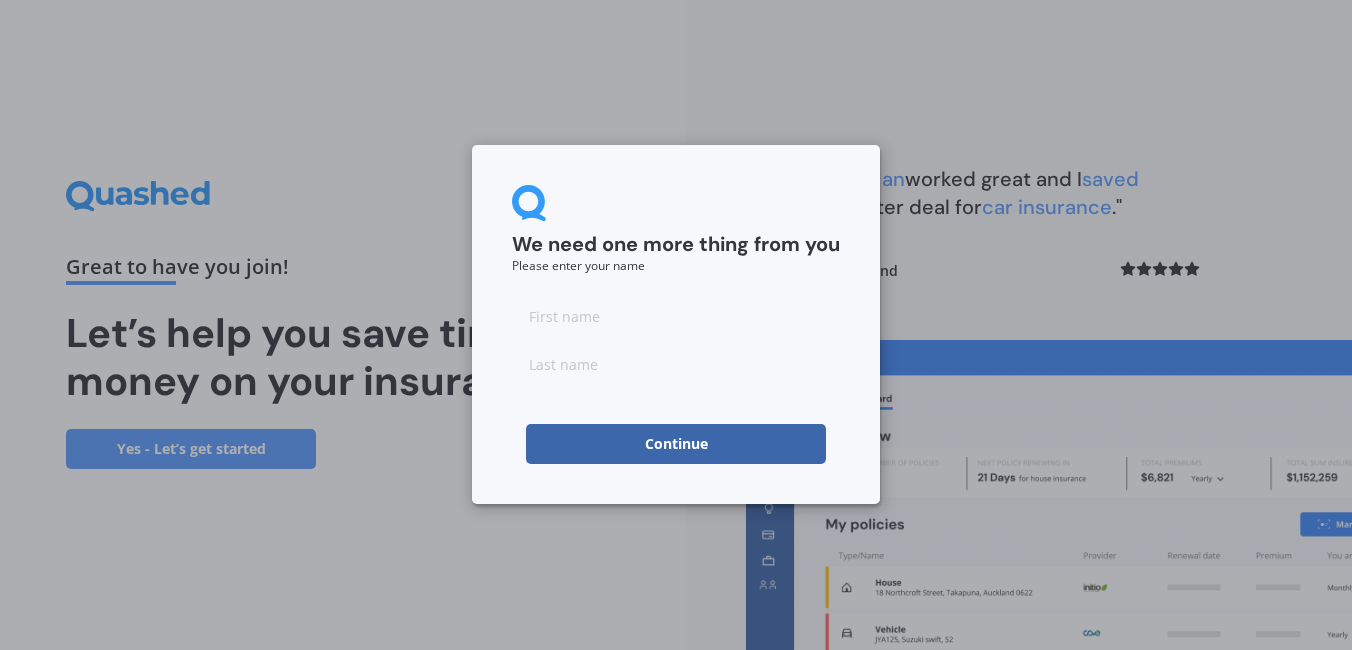click at bounding box center (676, 316) 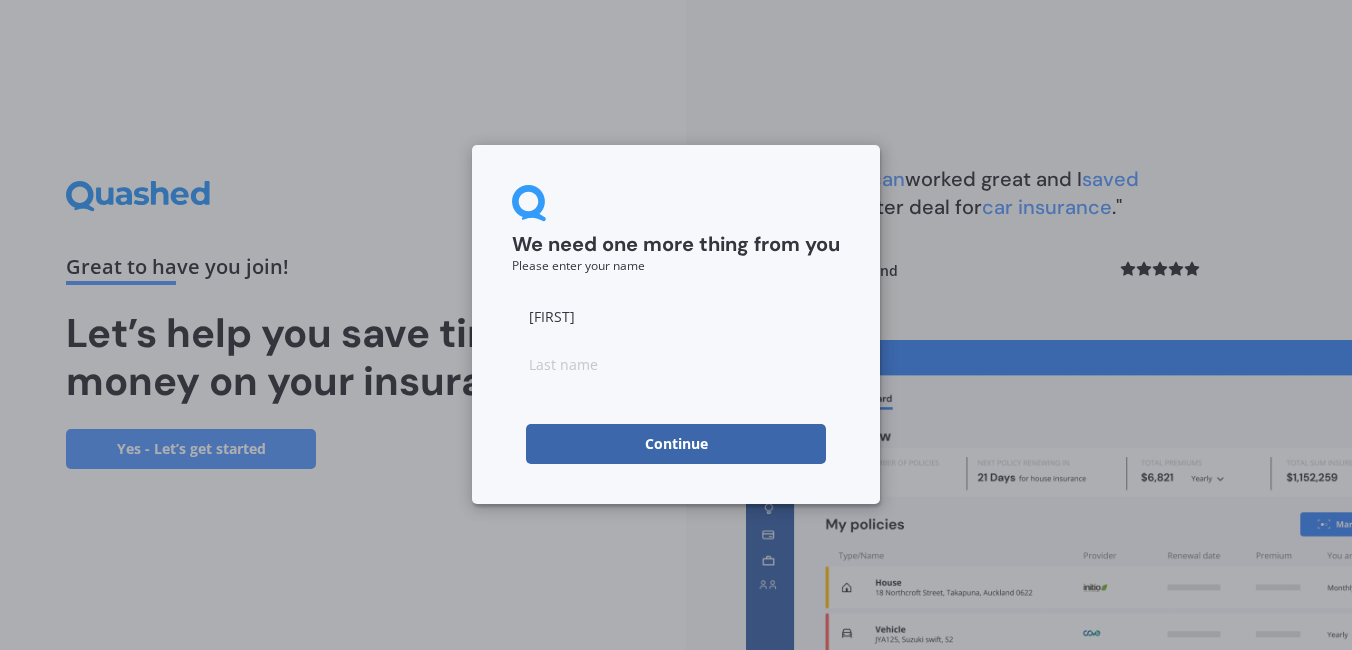 type on "[LAST]" 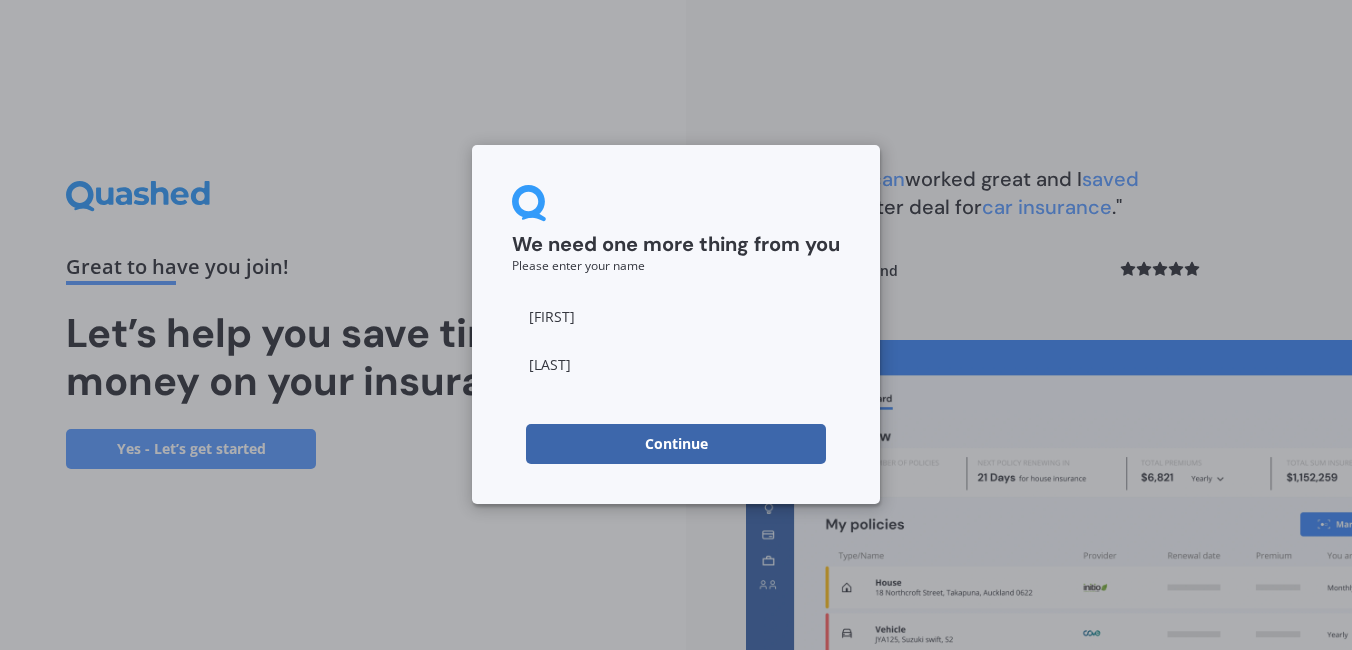click on "Continue" at bounding box center [676, 444] 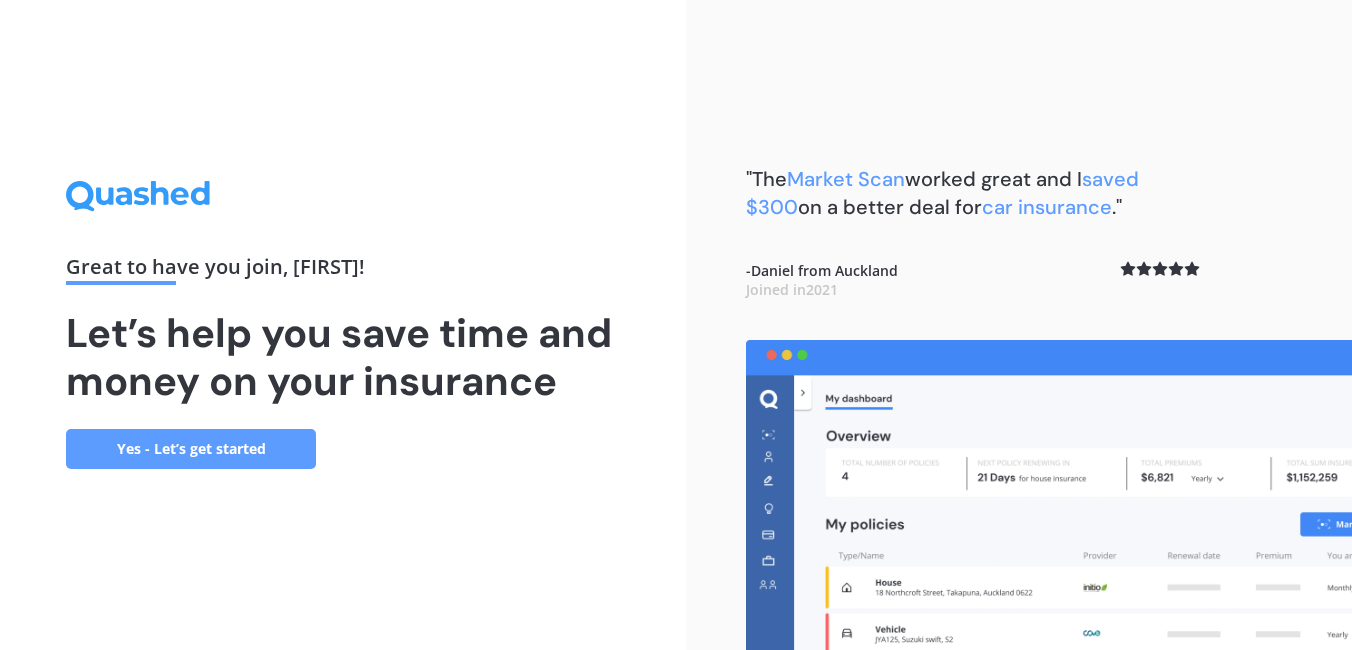 click on "Yes - Let’s get started" at bounding box center [191, 449] 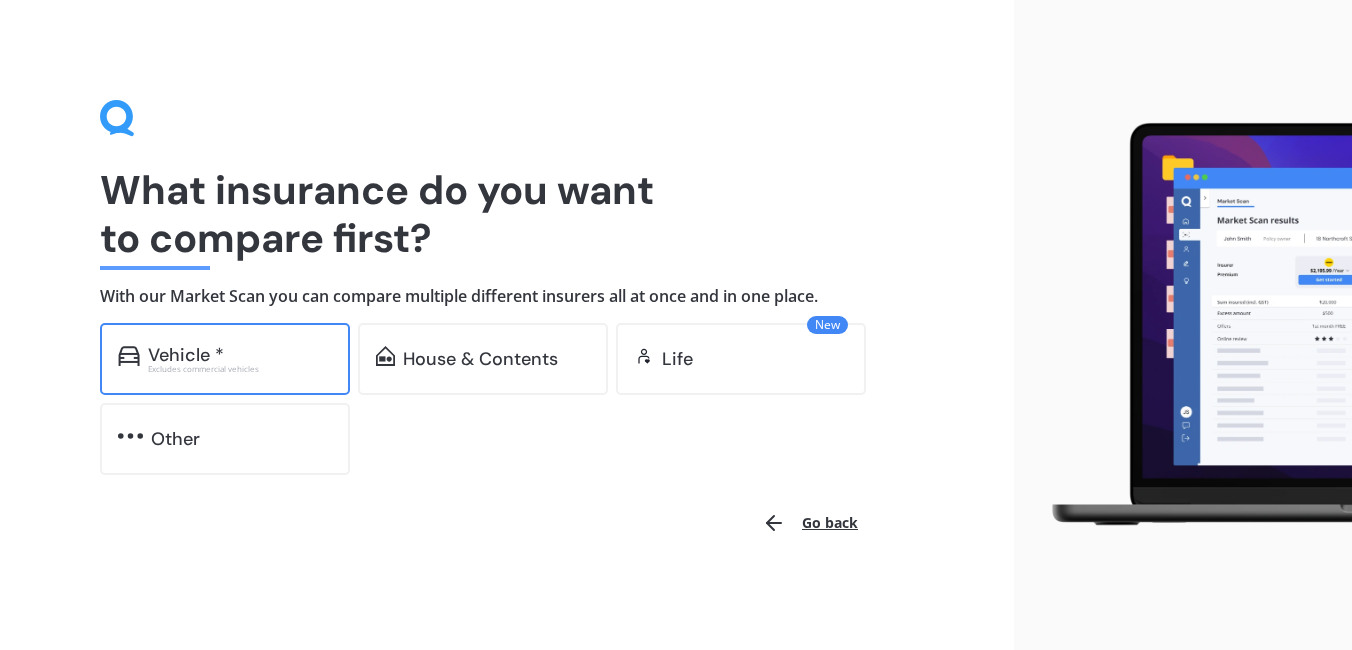 click on "Vehicle *" at bounding box center [240, 355] 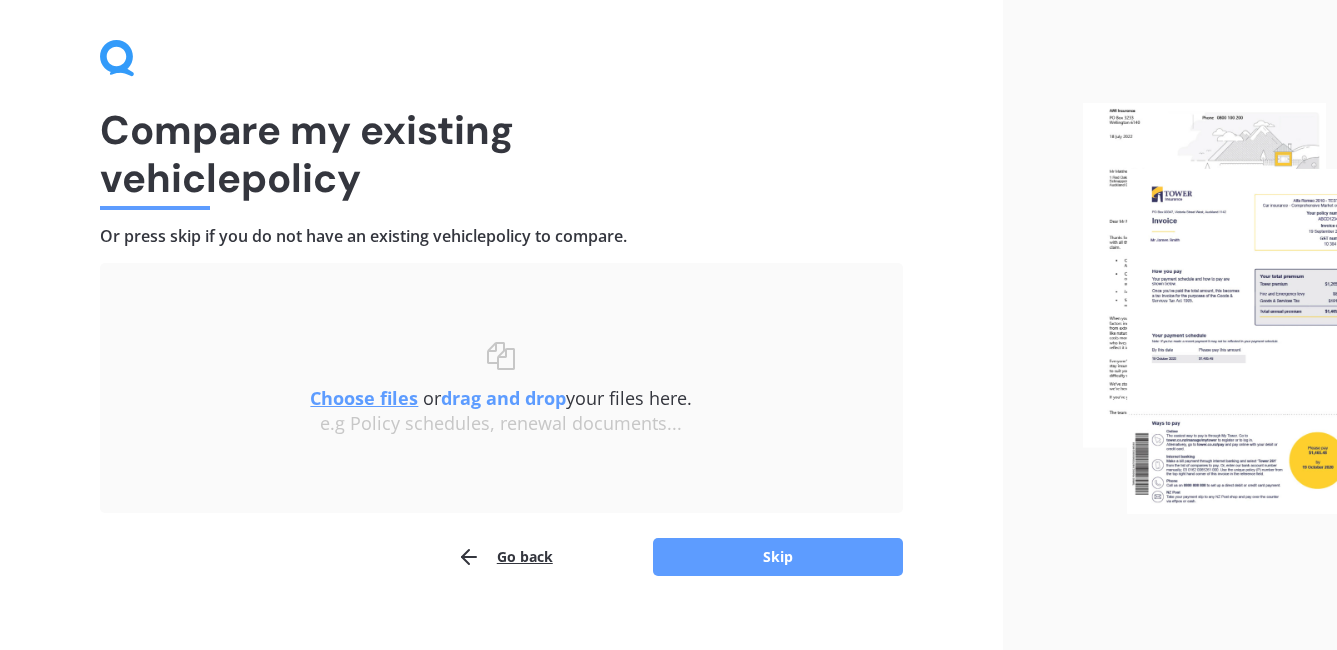 scroll, scrollTop: 87, scrollLeft: 0, axis: vertical 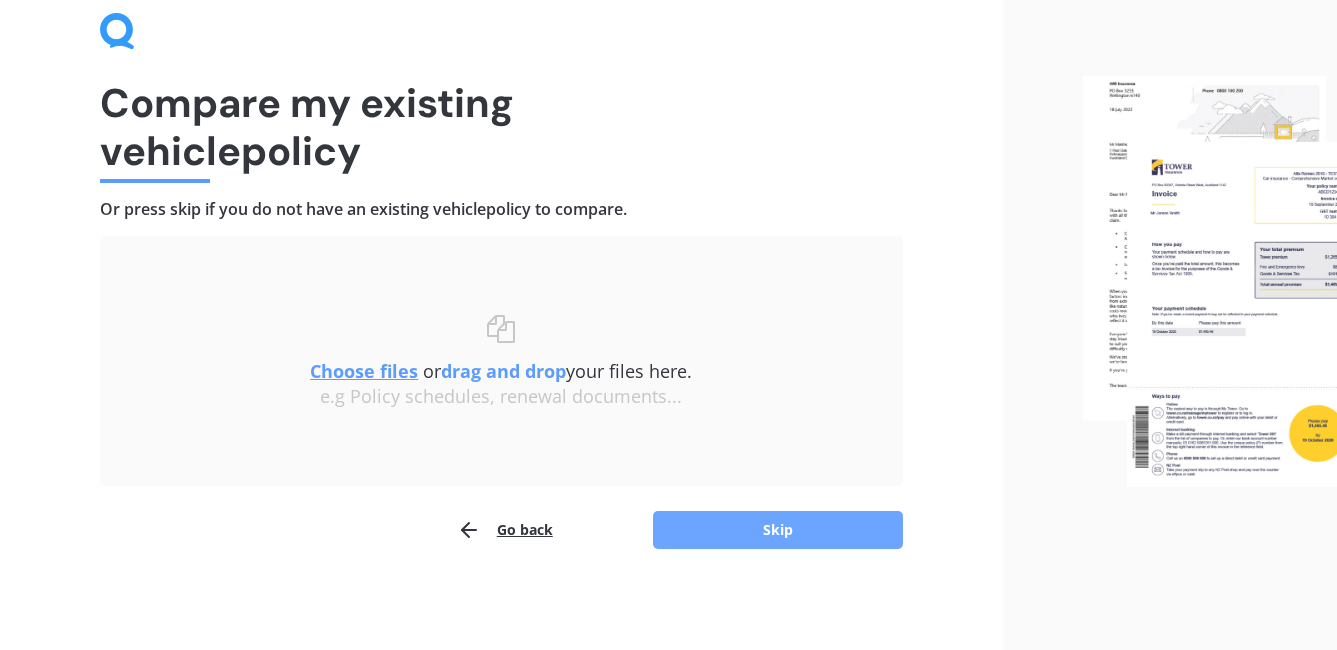 click on "Skip" at bounding box center (778, 530) 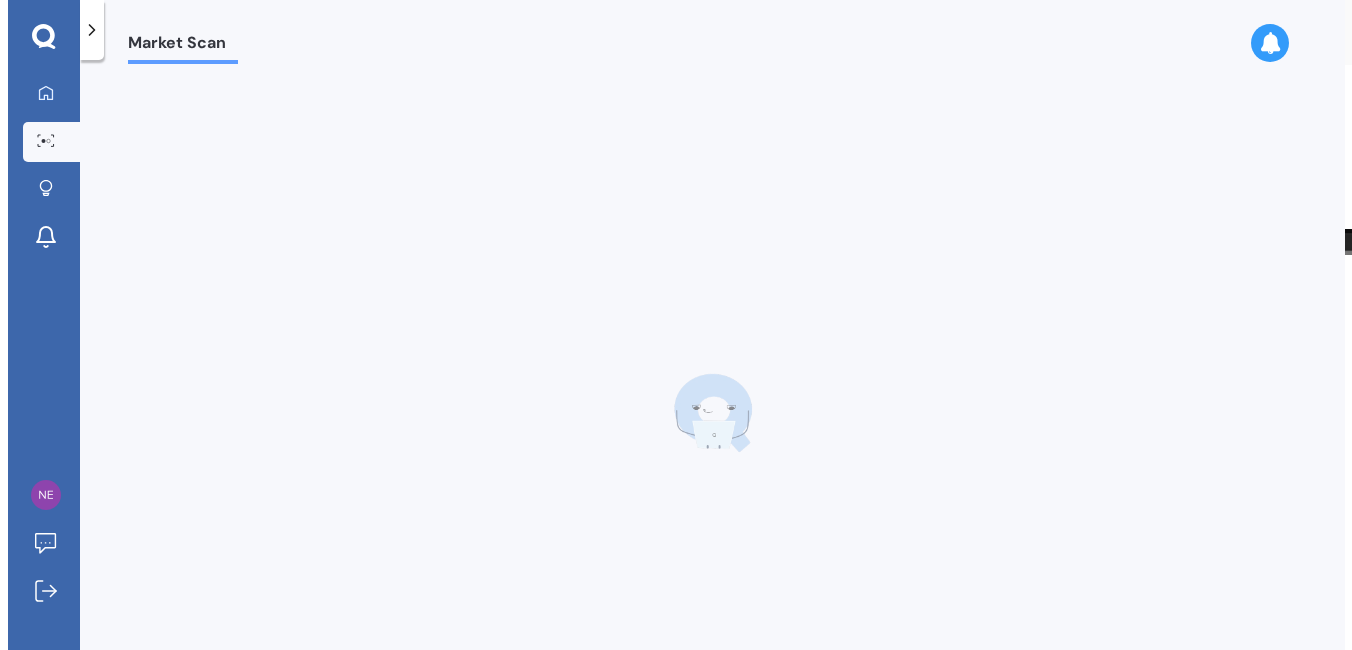 scroll, scrollTop: 0, scrollLeft: 0, axis: both 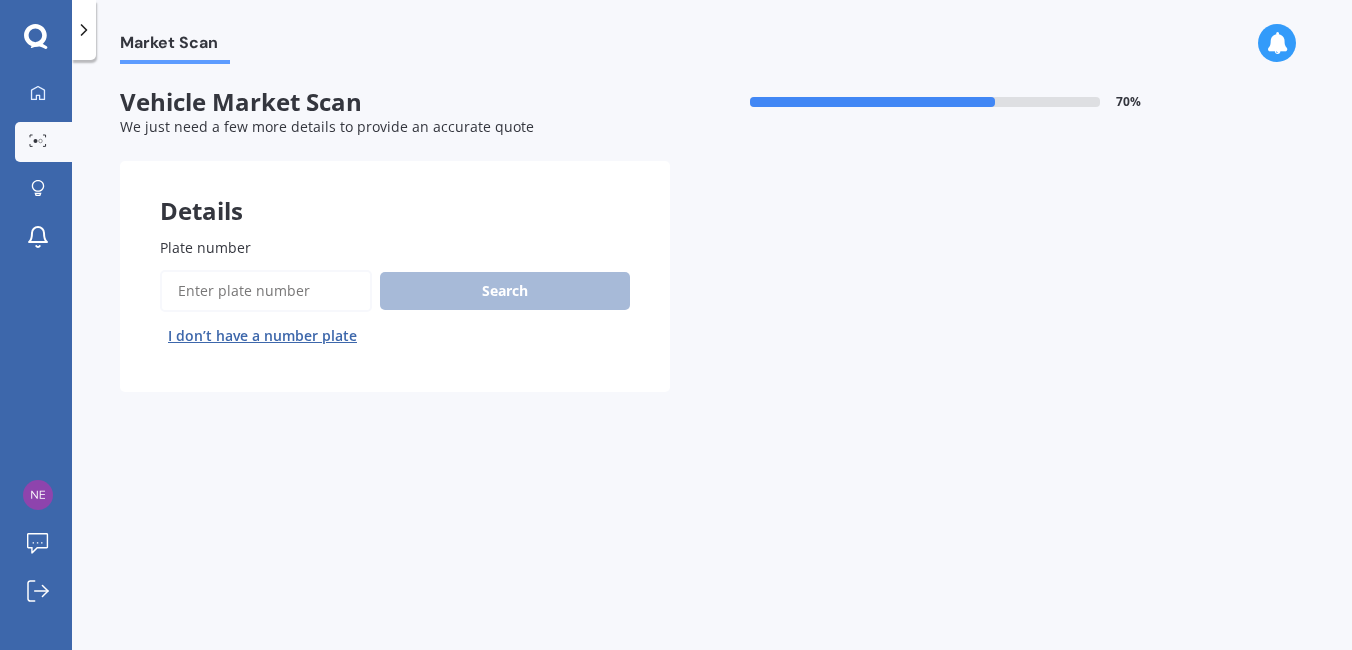 click on "Plate number" at bounding box center (266, 291) 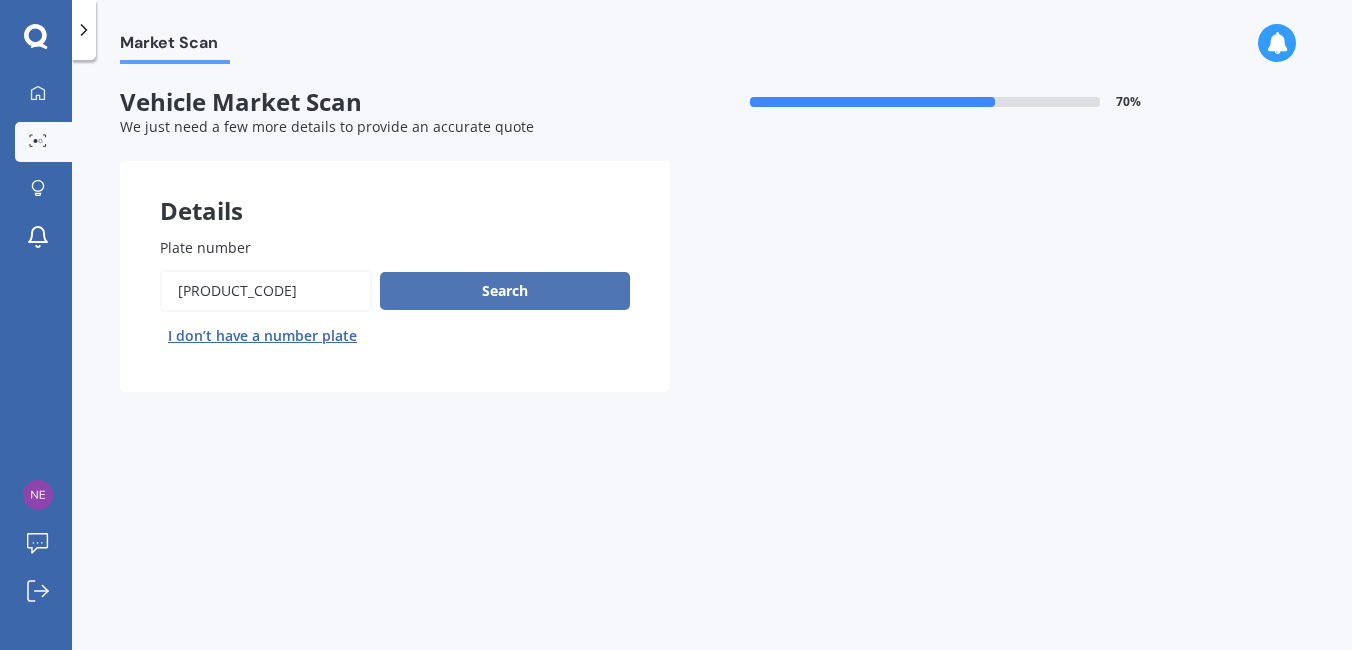 click on "Search" at bounding box center (505, 291) 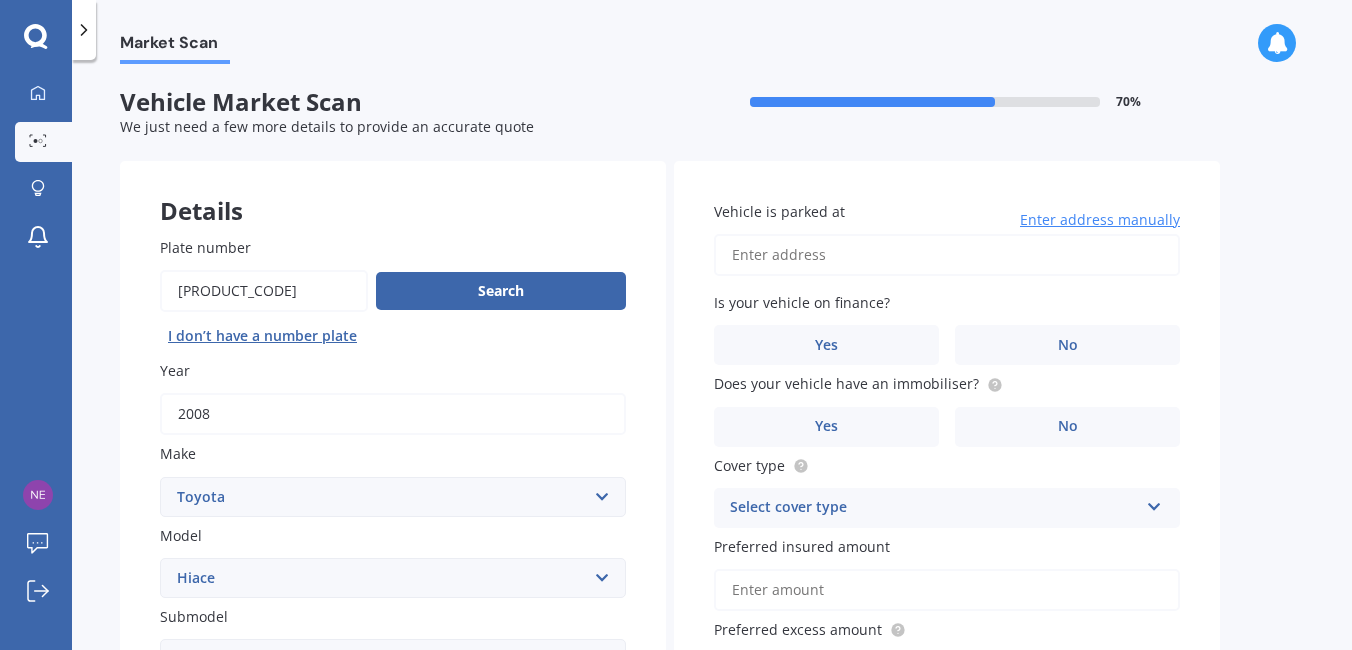 drag, startPoint x: 261, startPoint y: 290, endPoint x: 73, endPoint y: 286, distance: 188.04254 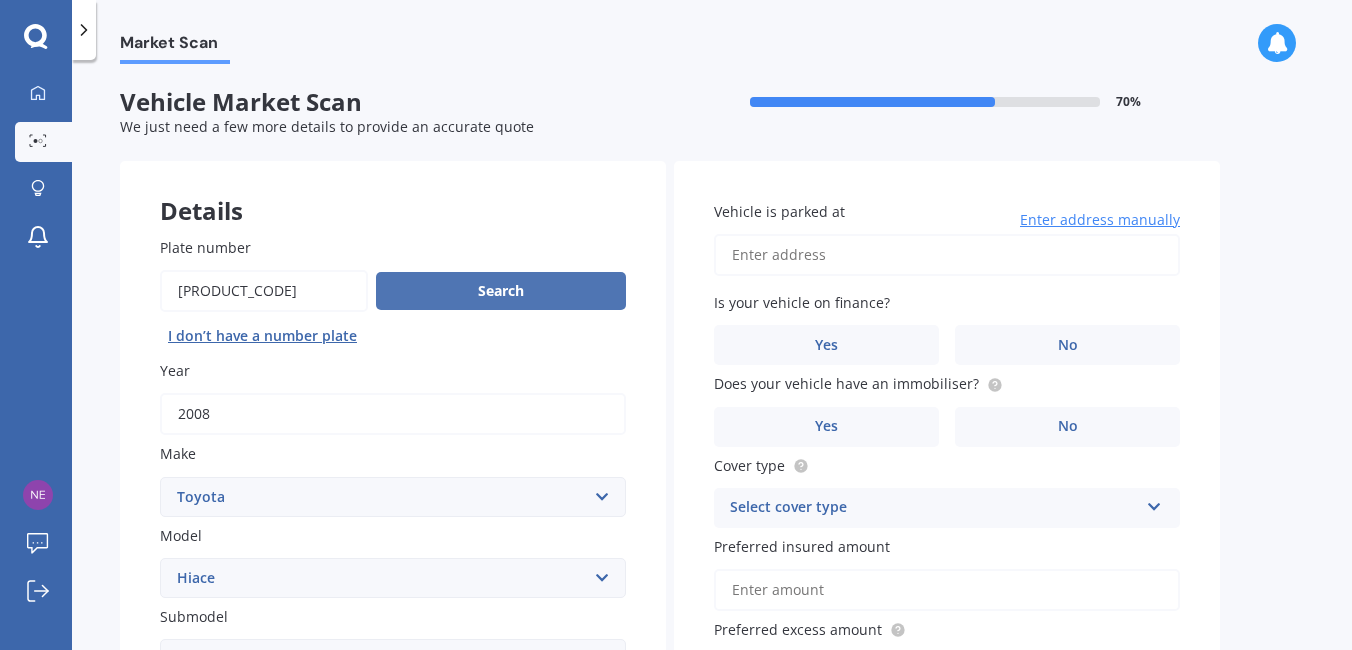type on "[PRODUCT_CODE]" 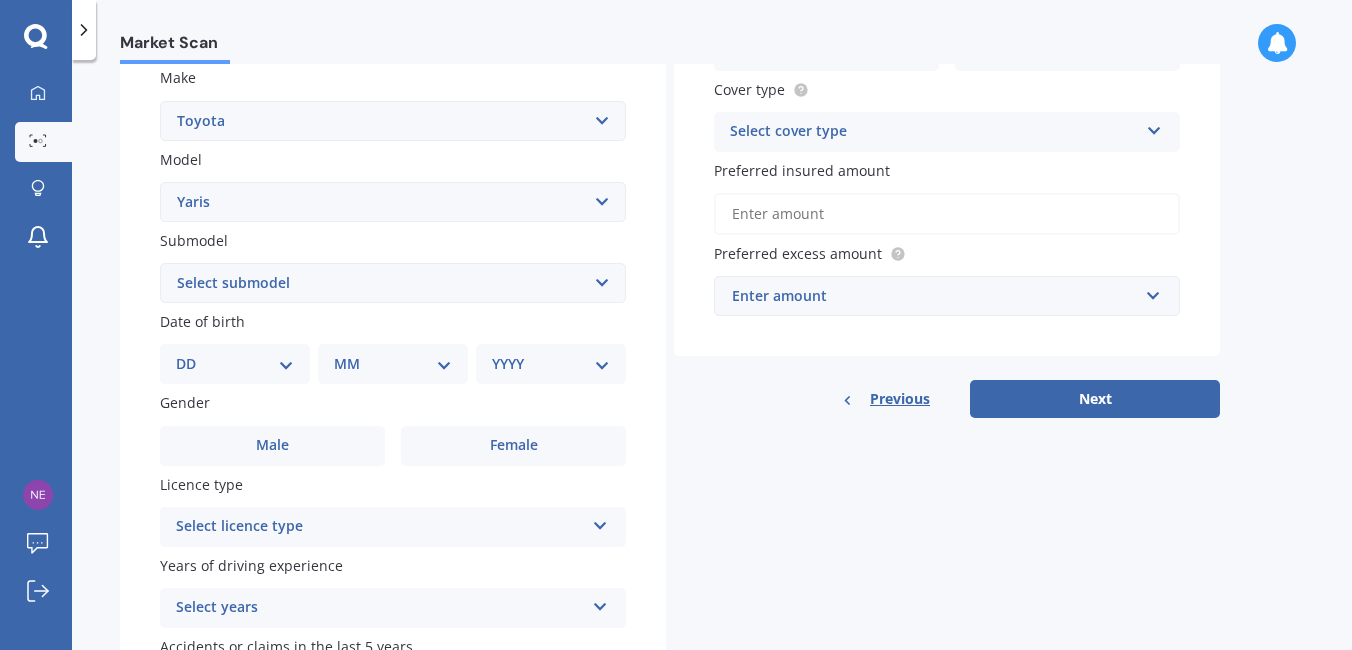 scroll, scrollTop: 400, scrollLeft: 0, axis: vertical 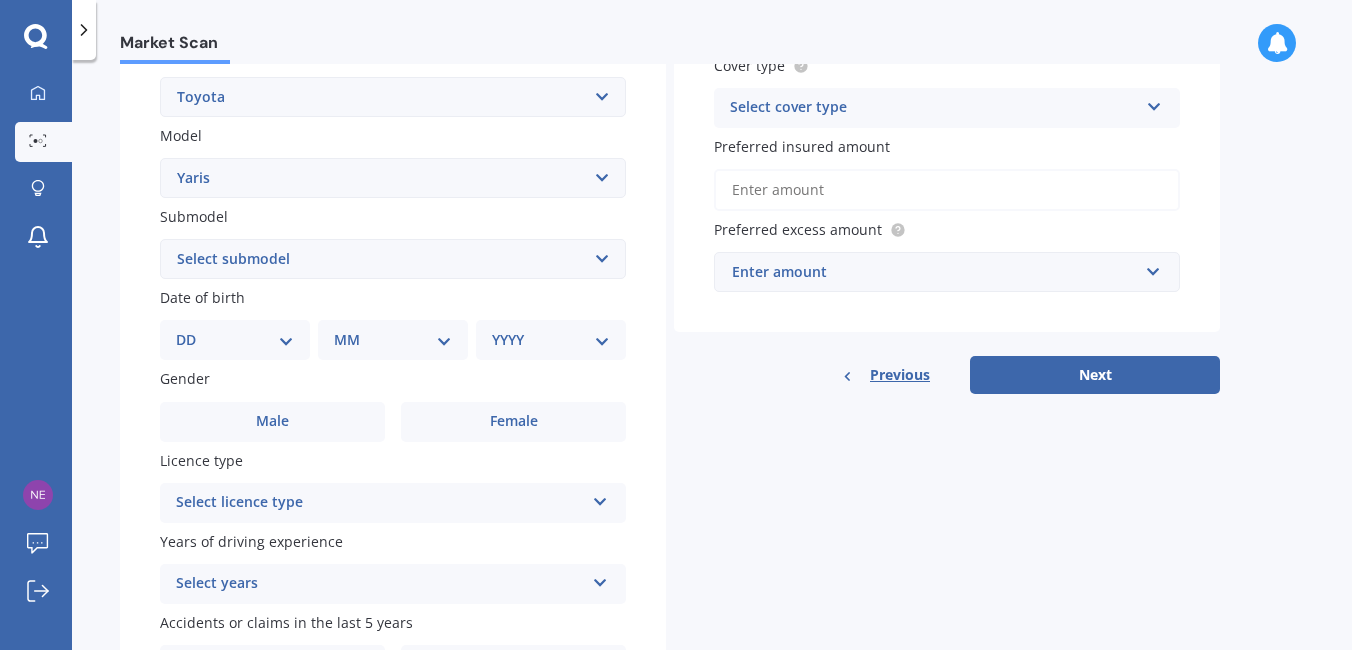 click on "Select submodel (All other) Cross 1.5 GR petrol turbo GX auto GX manual Hybrid SX auto SX manual ZR auto" at bounding box center (393, 259) 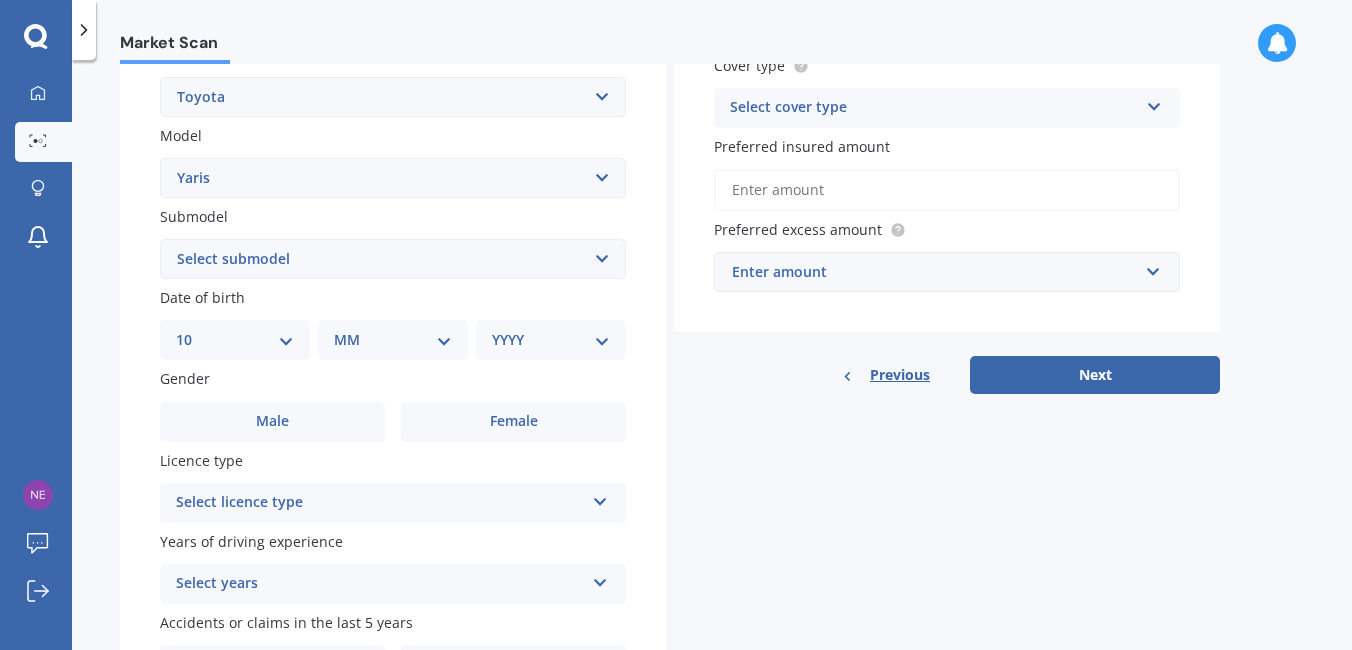 click on "DD 01 02 03 04 05 06 07 08 09 10 11 12 13 14 15 16 17 18 19 20 21 22 23 24 25 26 27 28 29 30 31" at bounding box center [235, 340] 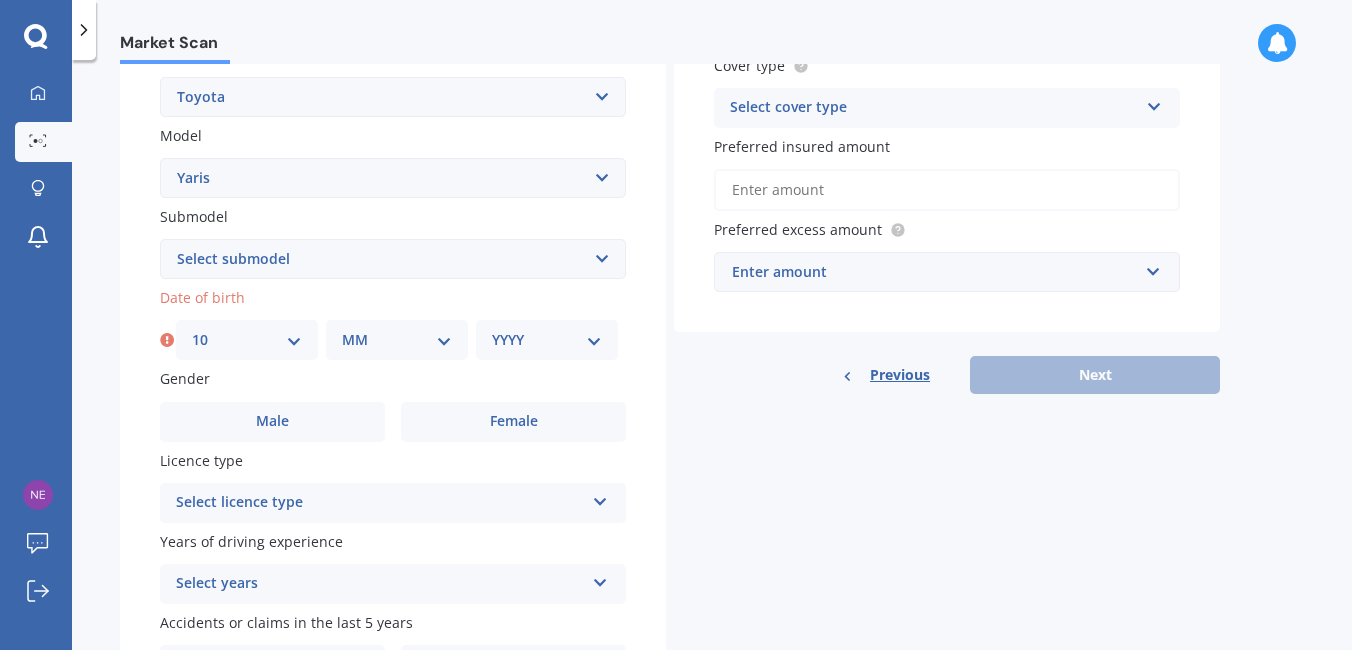 click on "MM 01 02 03 04 05 06 07 08 09 10 11 12" at bounding box center [397, 340] 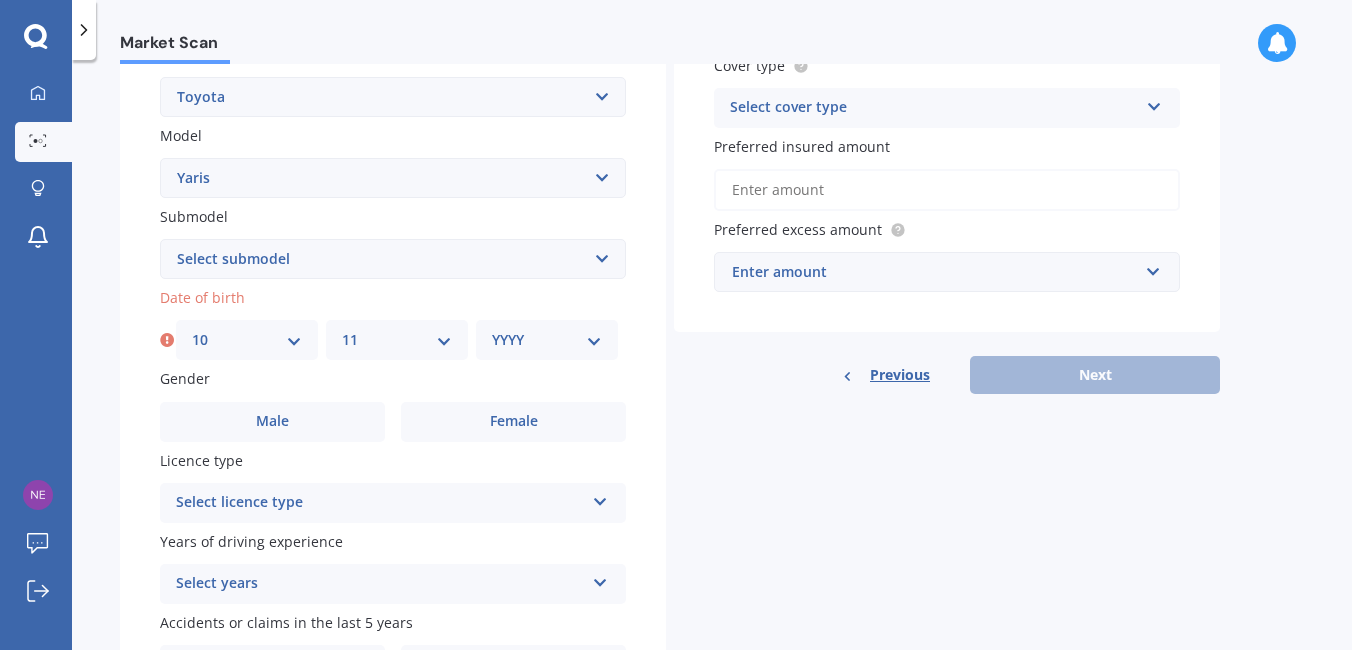 click on "MM 01 02 03 04 05 06 07 08 09 10 11 12" at bounding box center [397, 340] 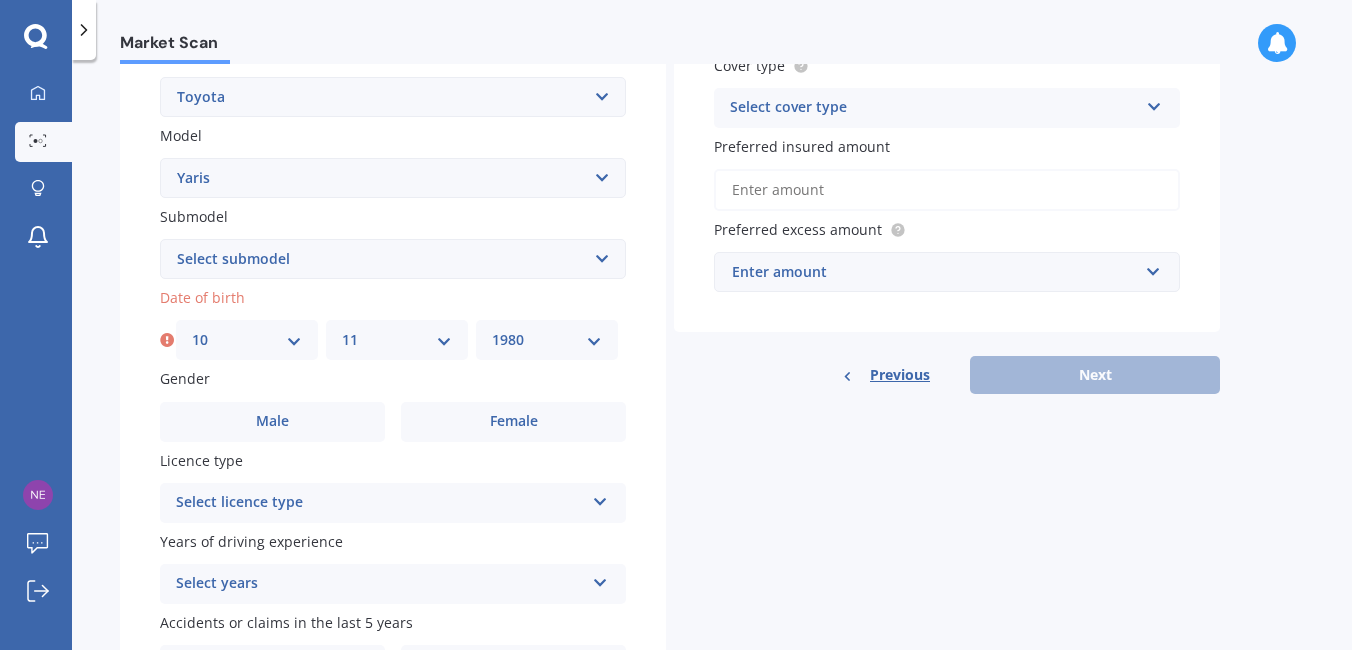 click on "YYYY 2025 2024 2023 2022 2021 2020 2019 2018 2017 2016 2015 2014 2013 2012 2011 2010 2009 2008 2007 2006 2005 2004 2003 2002 2001 2000 1999 1998 1997 1996 1995 1994 1993 1992 1991 1990 1989 1988 1987 1986 1985 1984 1983 1982 1981 1980 1979 1978 1977 1976 1975 1974 1973 1972 1971 1970 1969 1968 1967 1966 1965 1964 1963 1962 1961 1960 1959 1958 1957 1956 1955 1954 1953 1952 1951 1950 1949 1948 1947 1946 1945 1944 1943 1942 1941 1940 1939 1938 1937 1936 1935 1934 1933 1932 1931 1930 1929 1928 1927 1926" at bounding box center (547, 340) 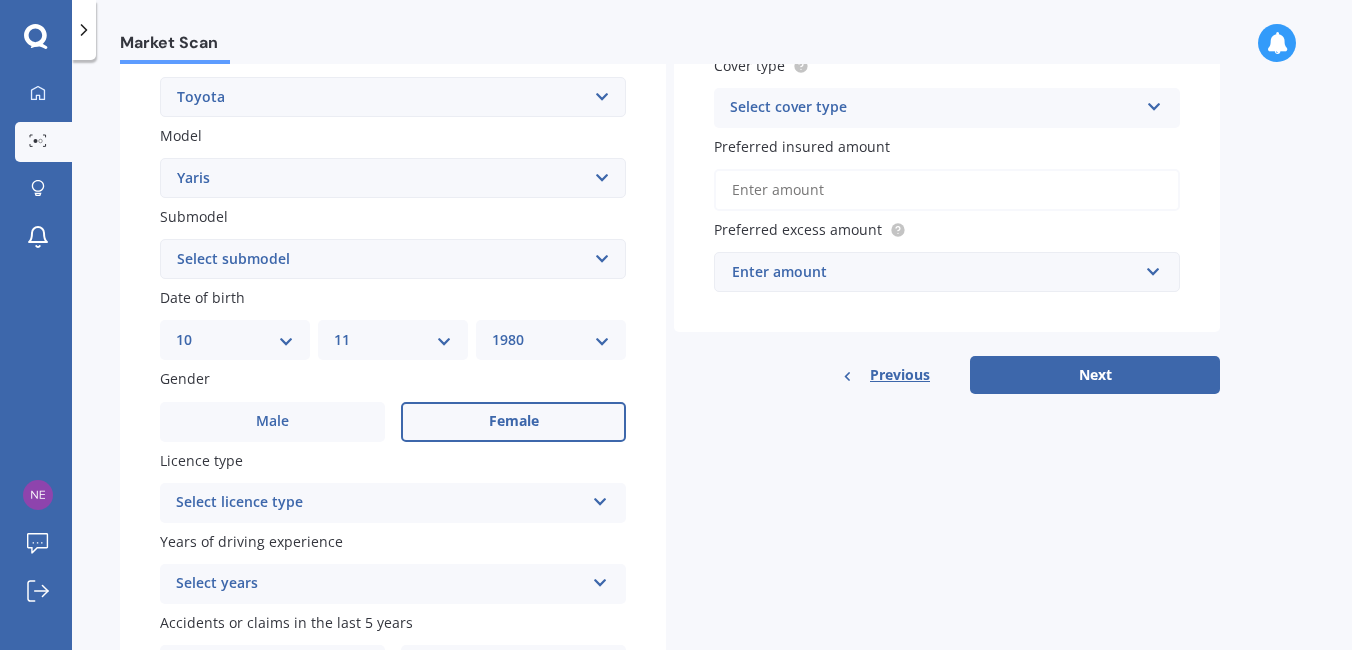 click on "Female" at bounding box center [513, 422] 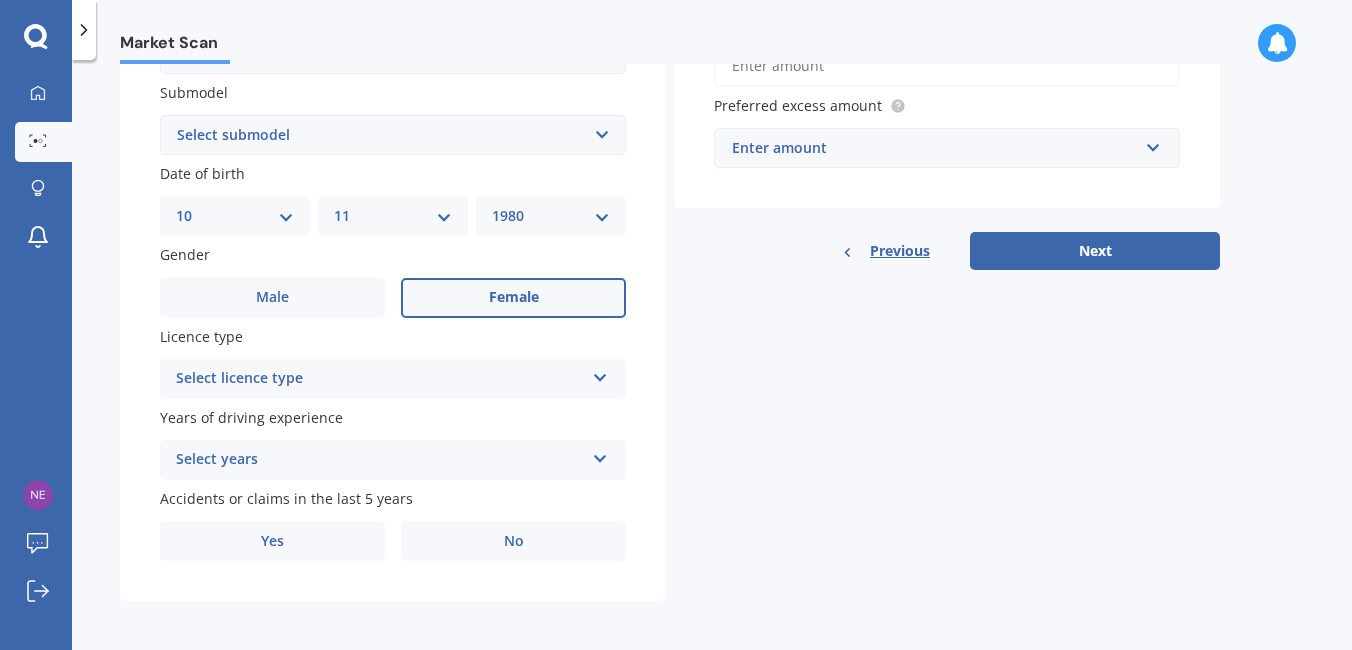 scroll, scrollTop: 527, scrollLeft: 0, axis: vertical 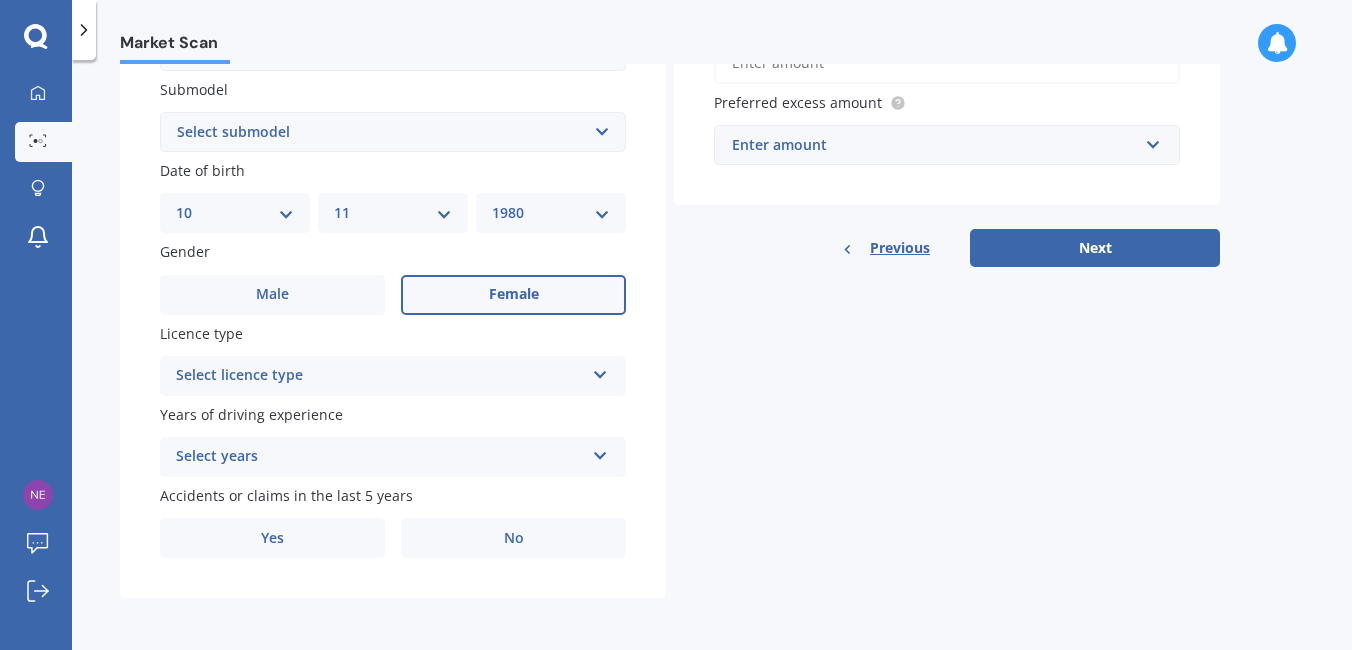click on "Select licence type" at bounding box center [380, 376] 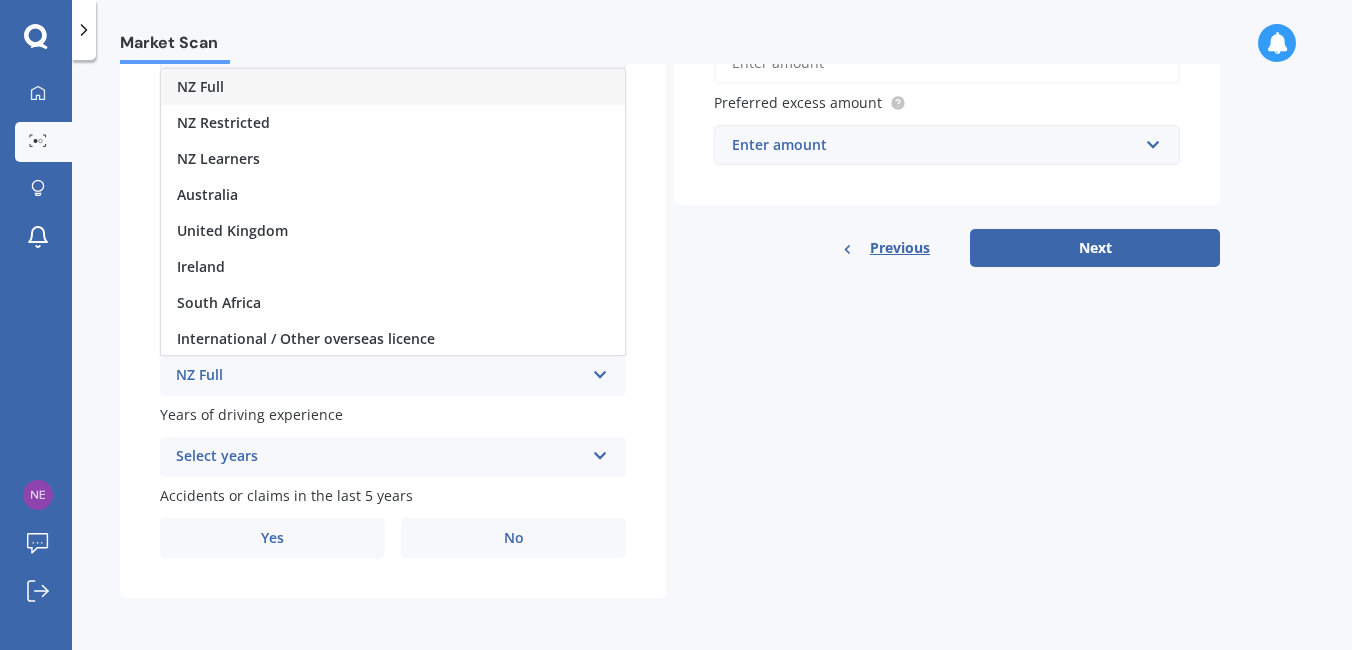 click on "NZ Full" at bounding box center (200, 86) 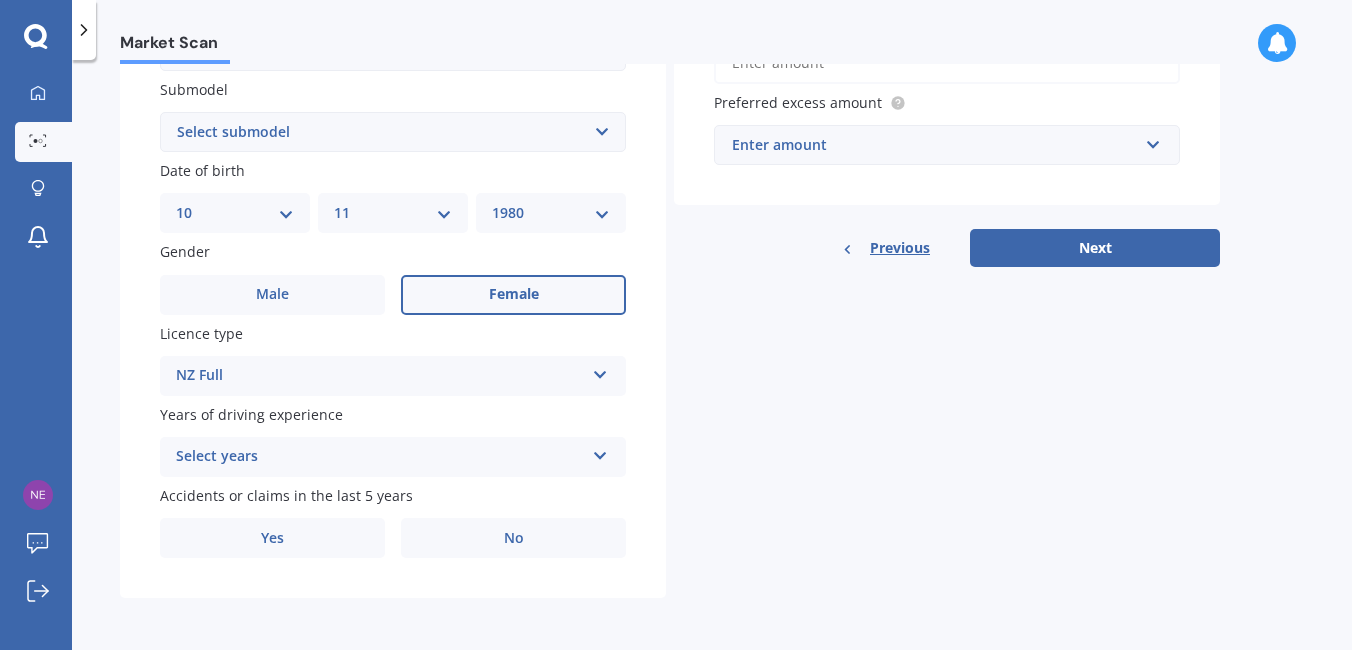 click on "Select years" at bounding box center [380, 457] 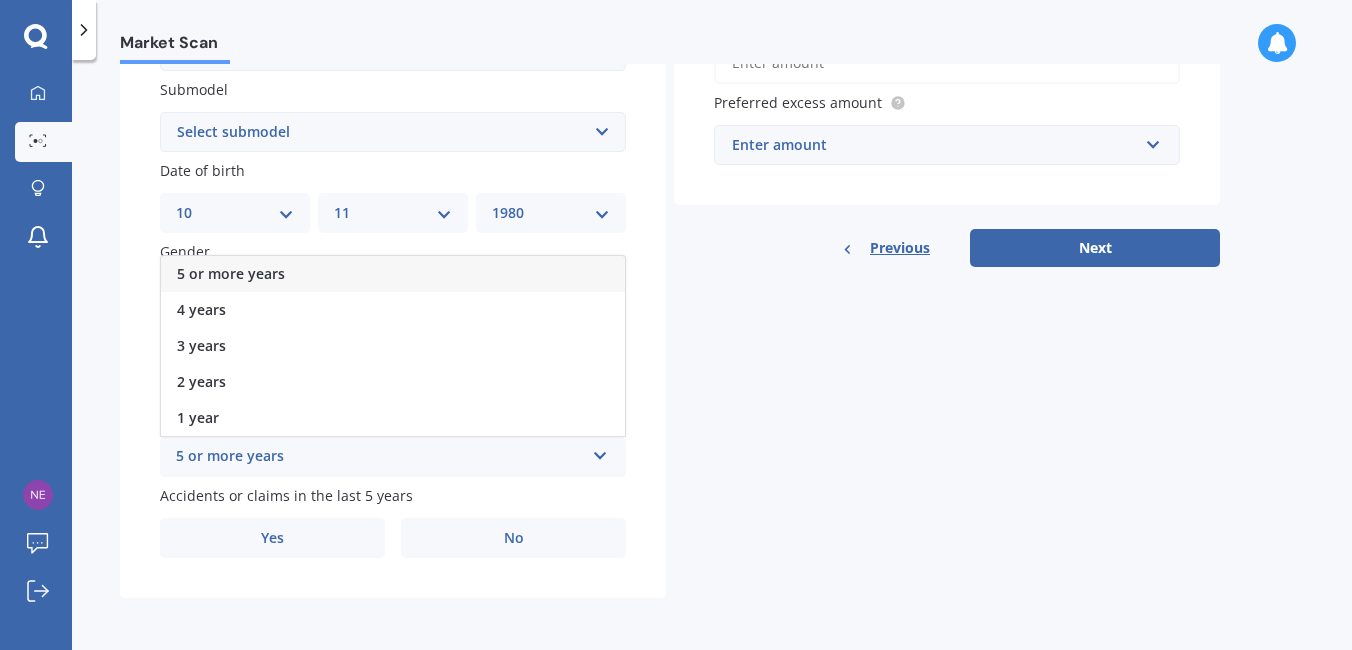 click on "5 or more years" at bounding box center (231, 273) 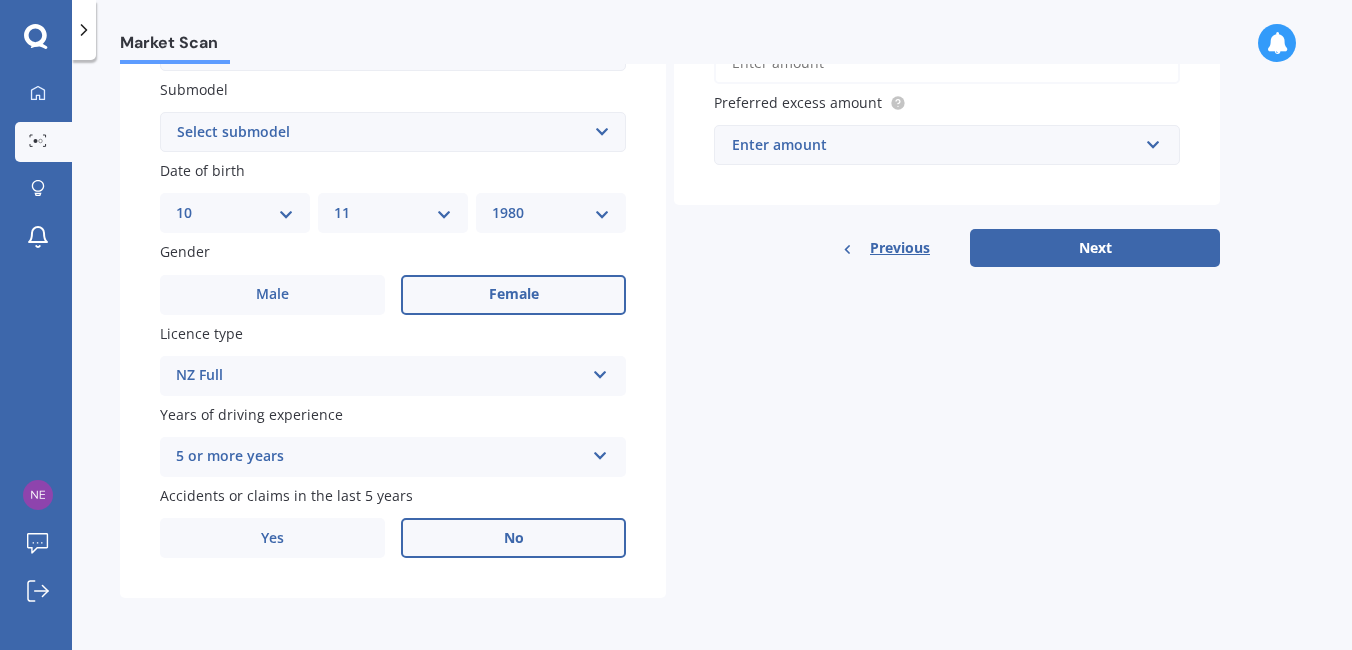 click on "No" at bounding box center [513, 295] 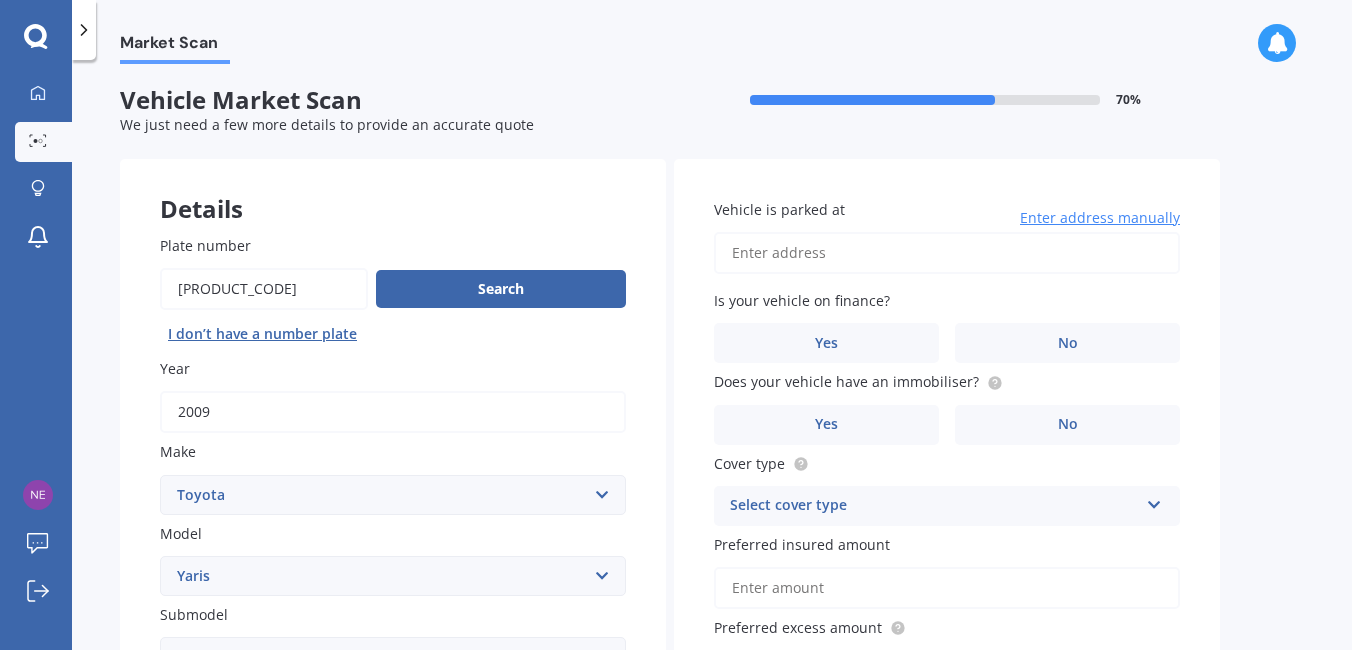 scroll, scrollTop: 0, scrollLeft: 0, axis: both 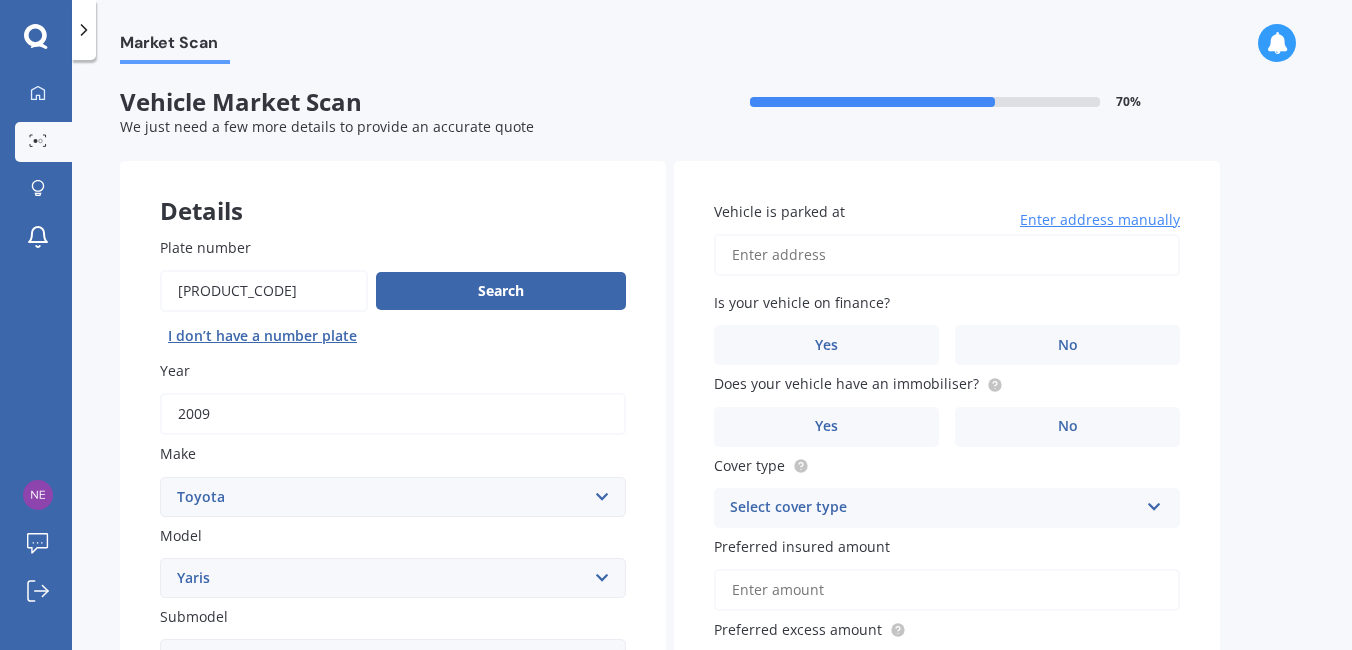 click on "Enter address manually" at bounding box center [1100, 220] 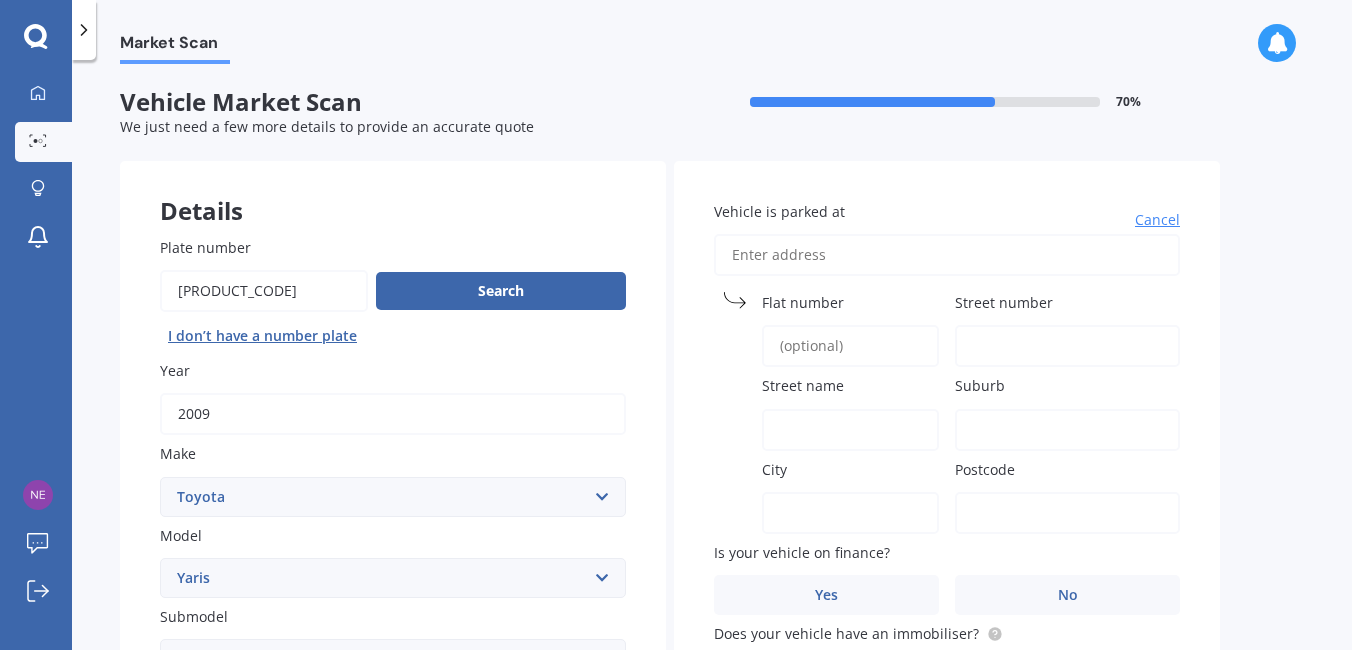 click on "Vehicle is parked at" at bounding box center (947, 255) 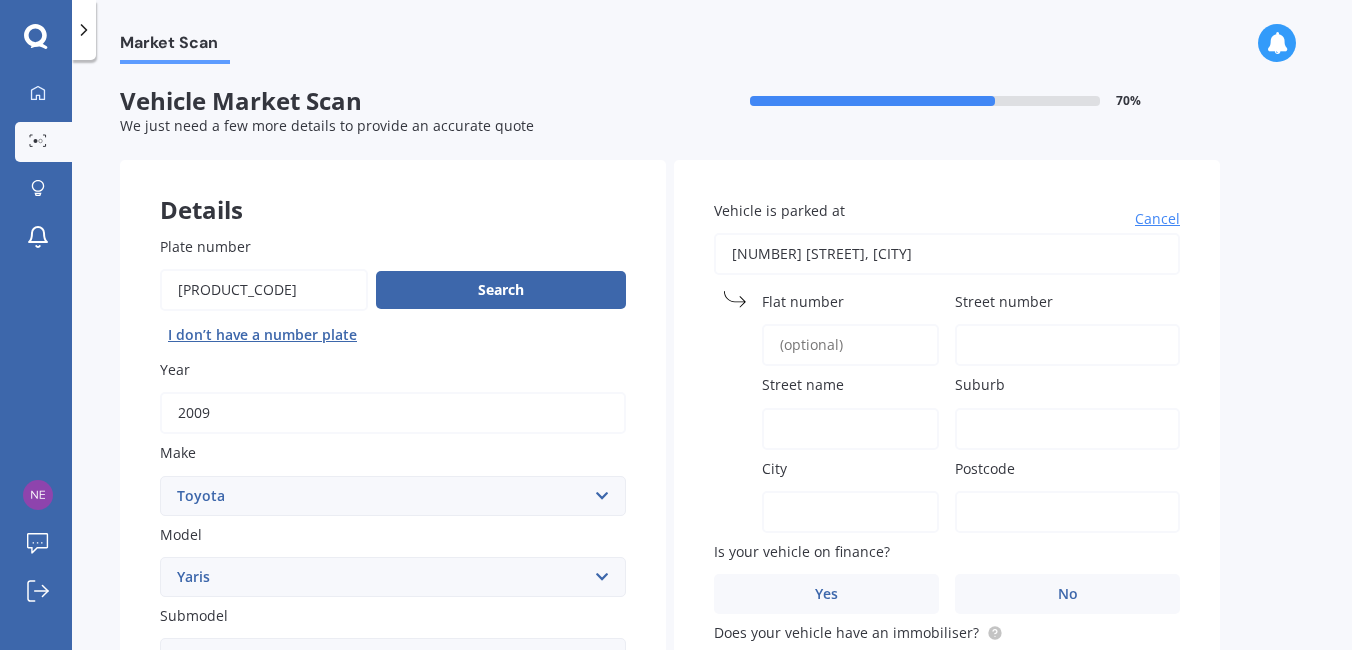scroll, scrollTop: 0, scrollLeft: 0, axis: both 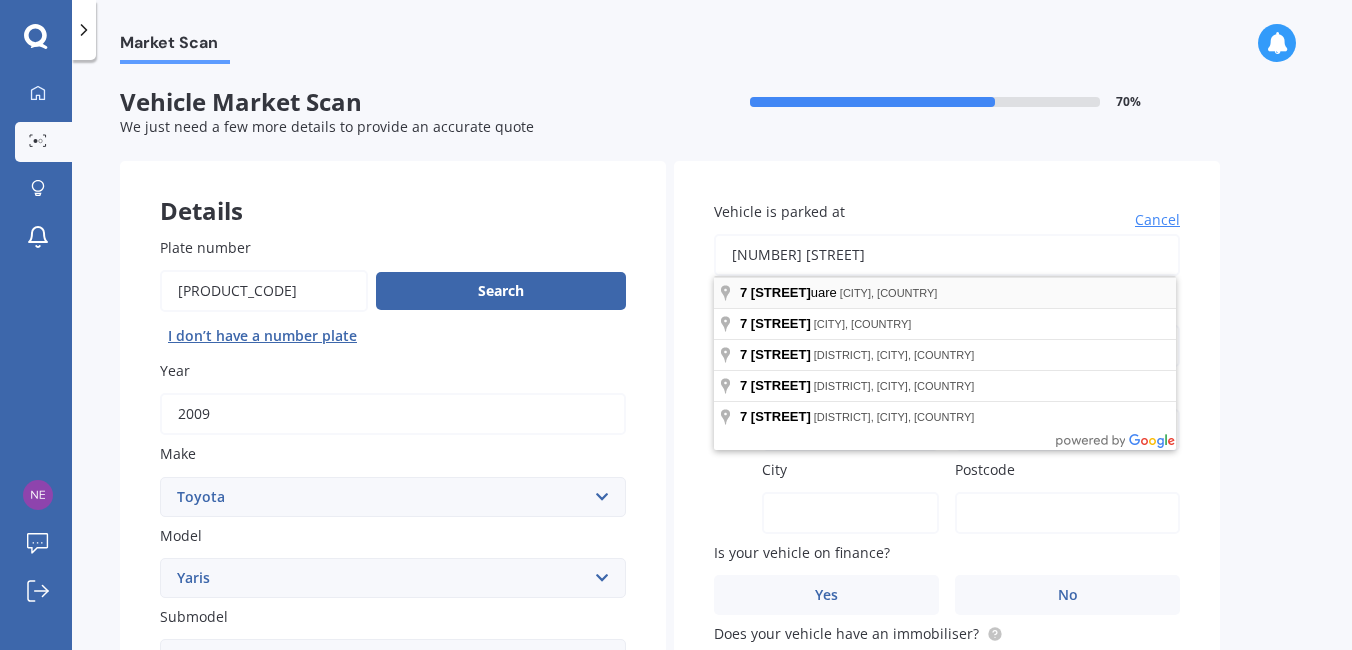 type on "[NUMBER] [STREET]" 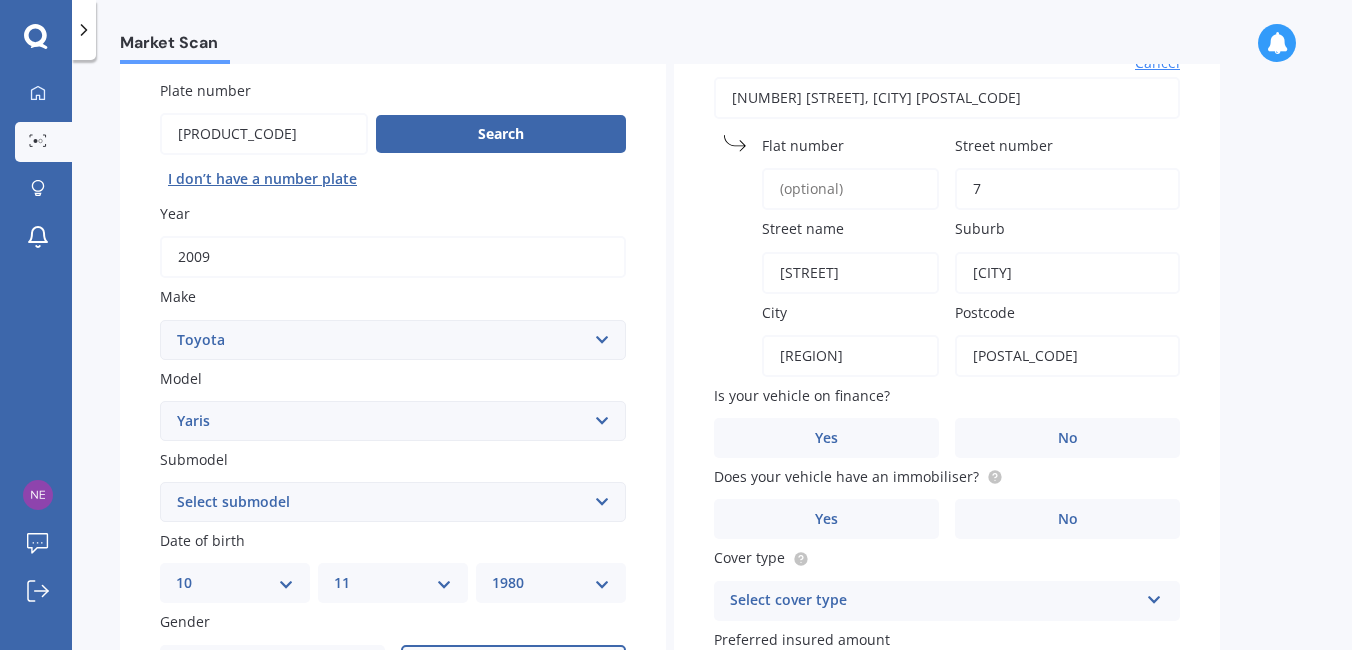scroll, scrollTop: 200, scrollLeft: 0, axis: vertical 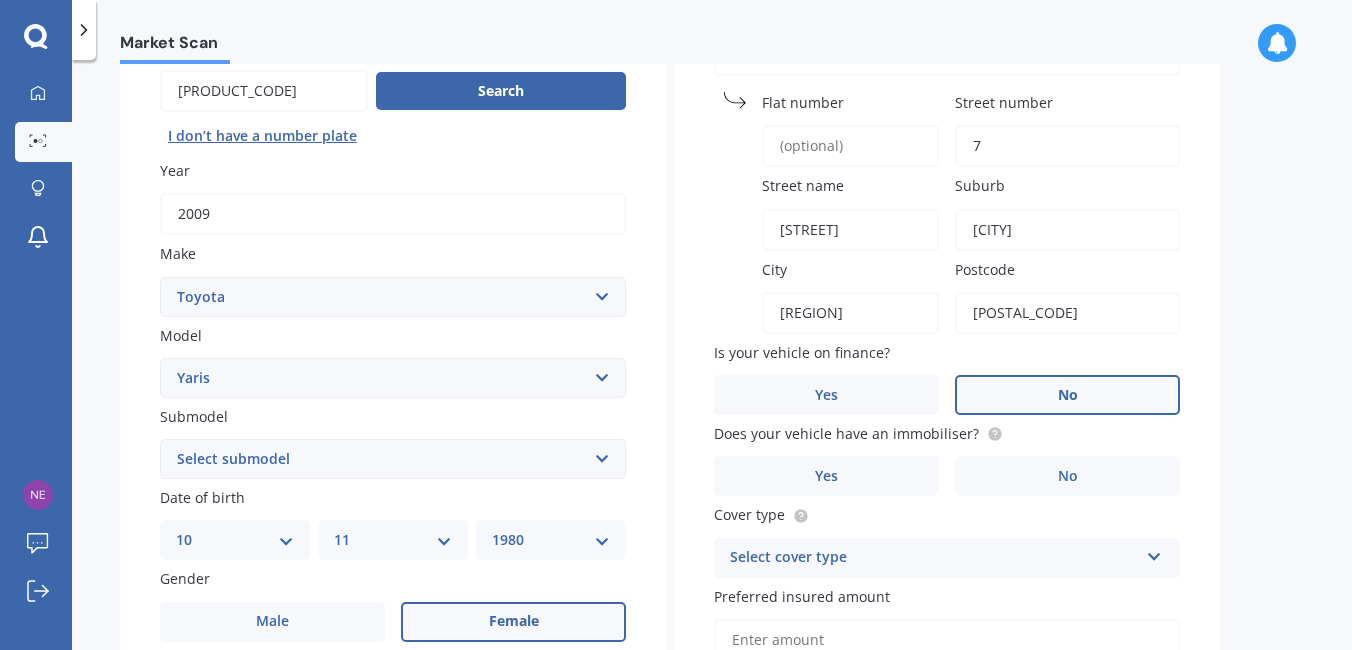 click on "No" at bounding box center [513, 622] 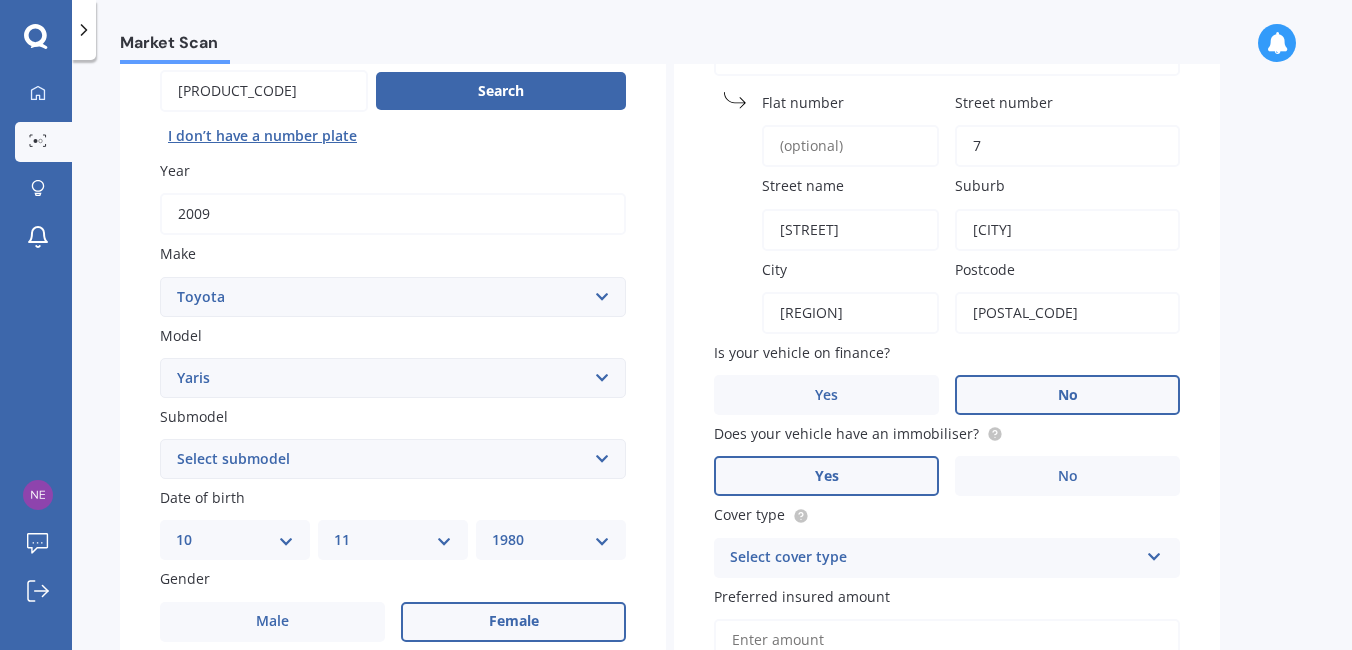 click on "Yes" at bounding box center (272, 622) 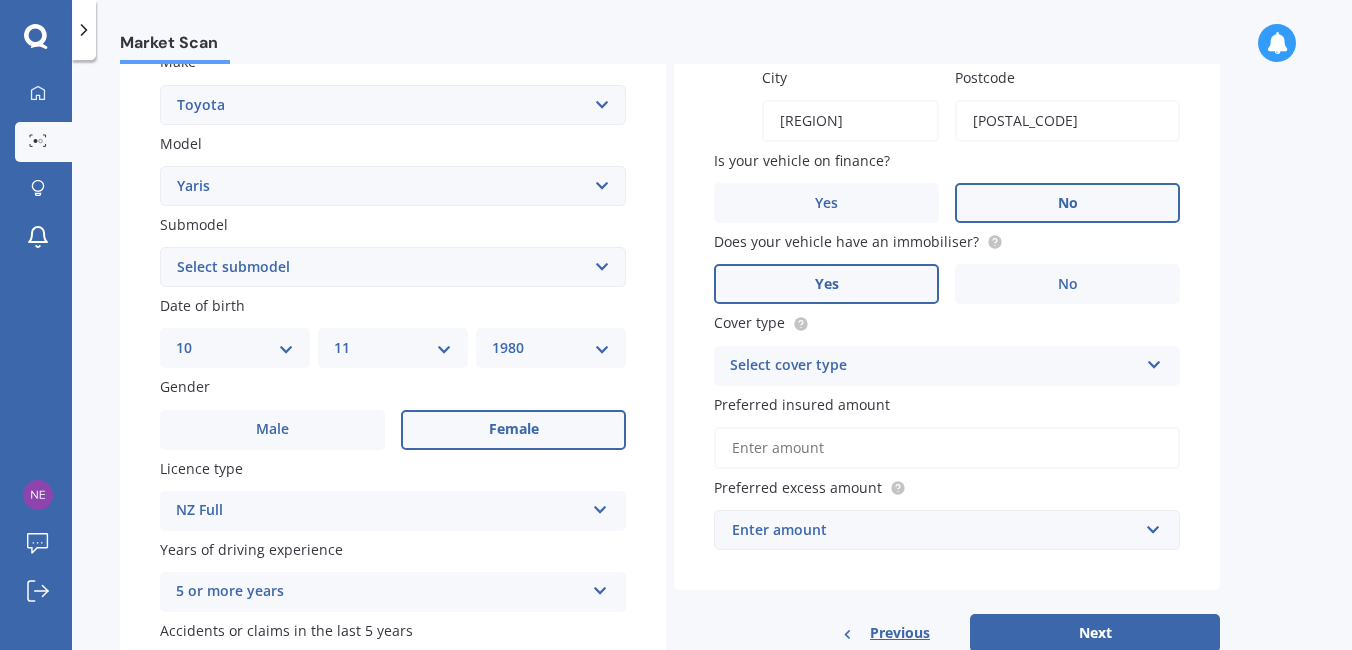 scroll, scrollTop: 400, scrollLeft: 0, axis: vertical 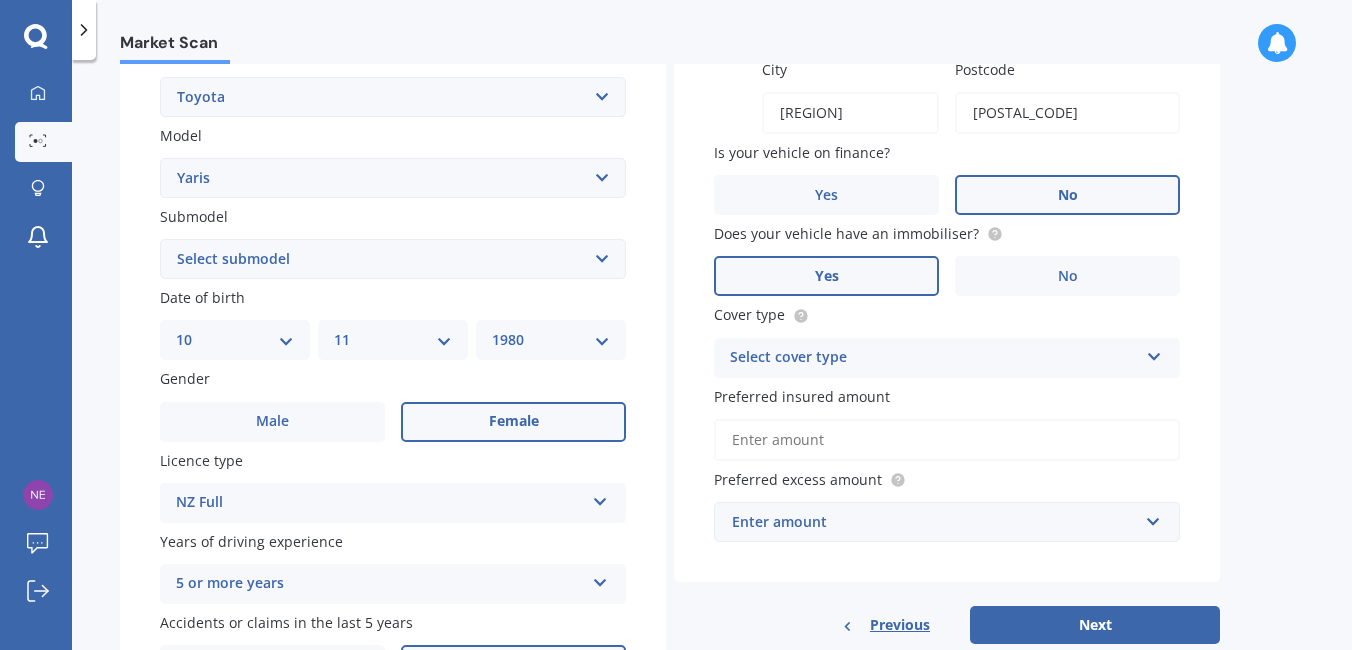click on "Select cover type" at bounding box center [934, 358] 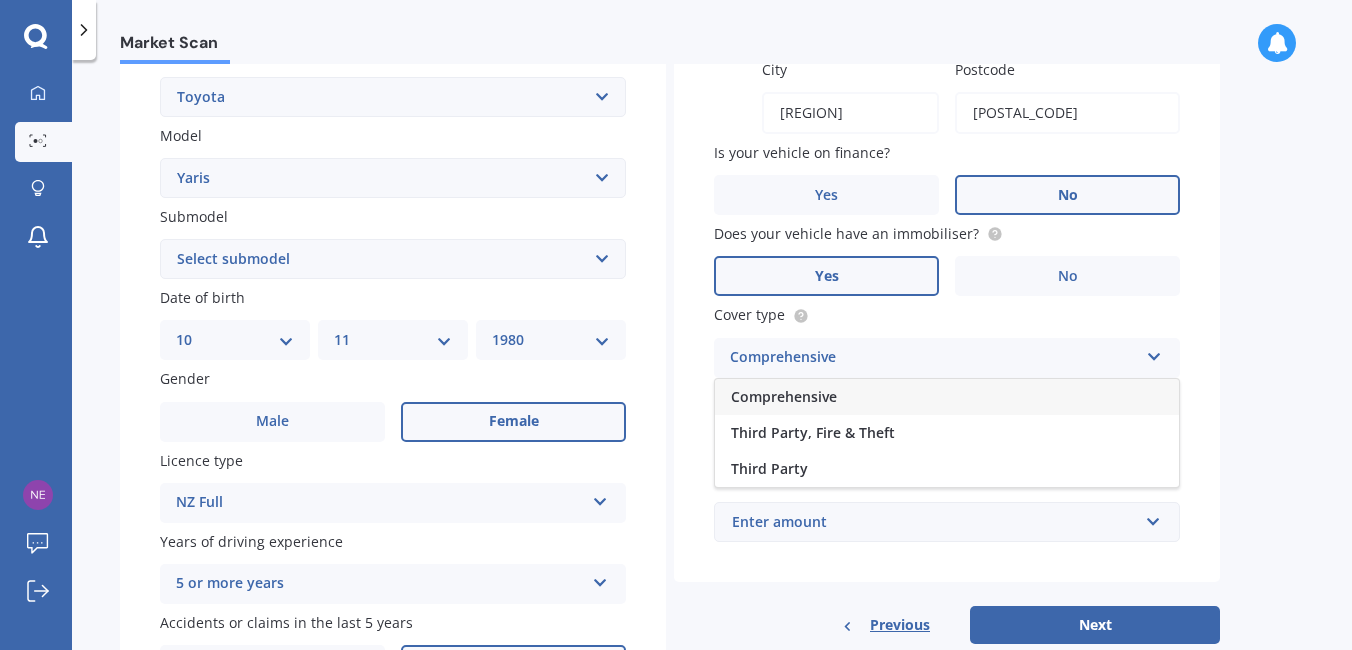 click on "Comprehensive" at bounding box center (784, 396) 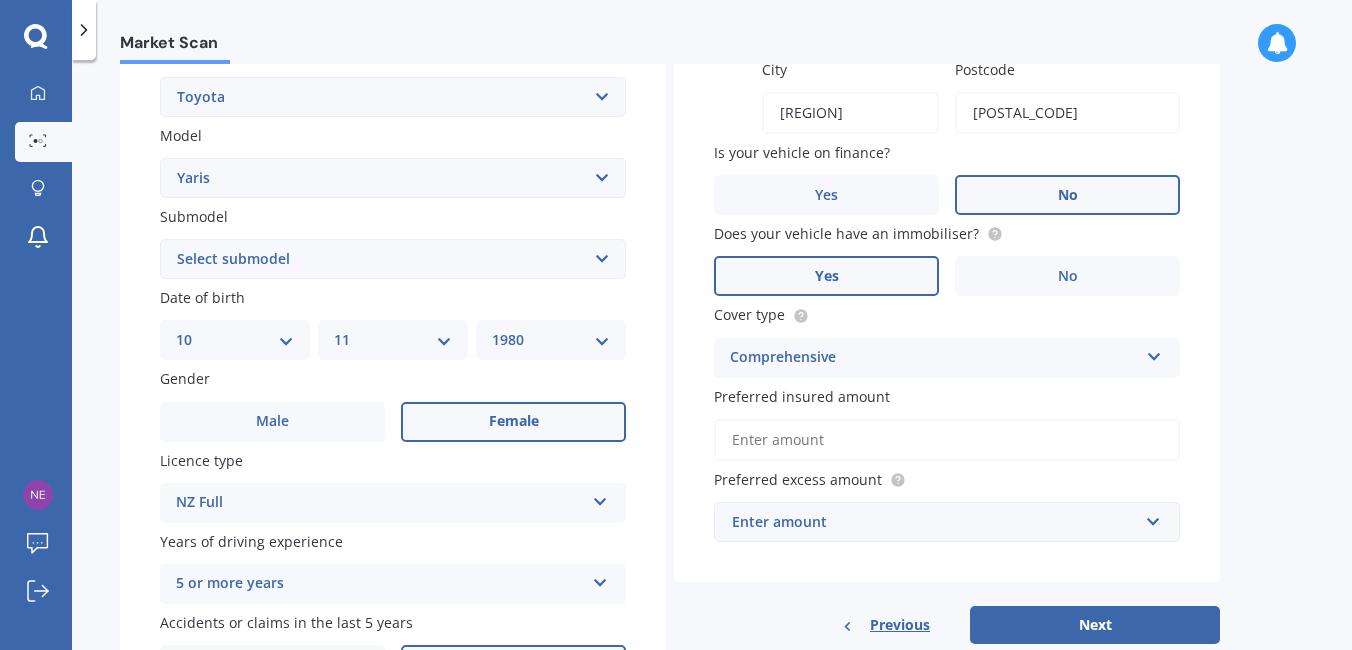 click on "Preferred insured amount" at bounding box center [947, 440] 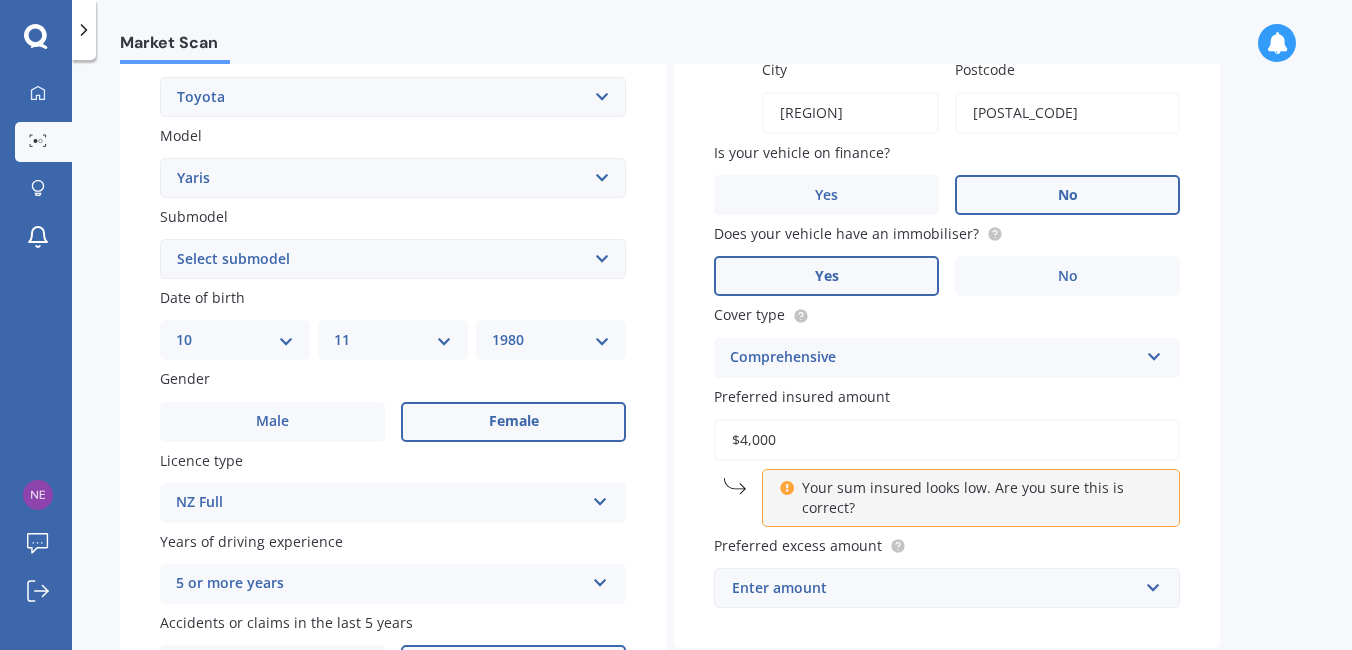 click on "Market Scan Vehicle Market Scan 70 % We just need a few more details to provide an accurate quote Details Plate number Search I don’t have a number plate Year 2009 Make Select make AC ALFA ROMEO ASTON MARTIN AUDI AUSTIN BEDFORD Bentley BMW BYD CADILLAC CAN-AM CHERY CHEVROLET CHRYSLER Citroen CRUISEAIR CUPRA DAEWOO DAIHATSU DAIMLER DAMON DIAHATSU DODGE EXOCET FACTORY FIVE FERRARI FIAT Fiord FLEETWOOD FORD FOTON FRASER GEELY GENESIS GEORGIE BOY GMC GREAT WALL GWM HAVAL HILLMAN HINO HOLDEN HOLIDAY RAMBLER HONDA HUMMER HYUNDAI INFINITI ISUZU IVECO JAC JAECOO JAGUAR JEEP KGM KIA LADA LAMBORGHINI LANCIA LANDROVER LDV LEXUS LINCOLN LOTUS LUNAR M.G M.G. MAHINDRA MASERATI MAZDA MCLAREN MERCEDES AMG Mercedes Benz MERCEDES-AMG MERCURY MINI MITSUBISHI MORGAN MORRIS NEWMAR NISSAN OMODA OPEL OXFORD PEUGEOT Plymouth Polestar PONTIAC PORSCHE PROTON RAM Range Rover Rayne RENAULT ROLLS ROYCE ROVER SAAB SATURN SEAT SHELBY SKODA SMART SSANGYONG SUBARU SUZUKI TATA TESLA TIFFIN Toyota TRIUMPH TVR Vauxhall VOLKSWAGEN VOLVO ZX 86" at bounding box center (712, 359) 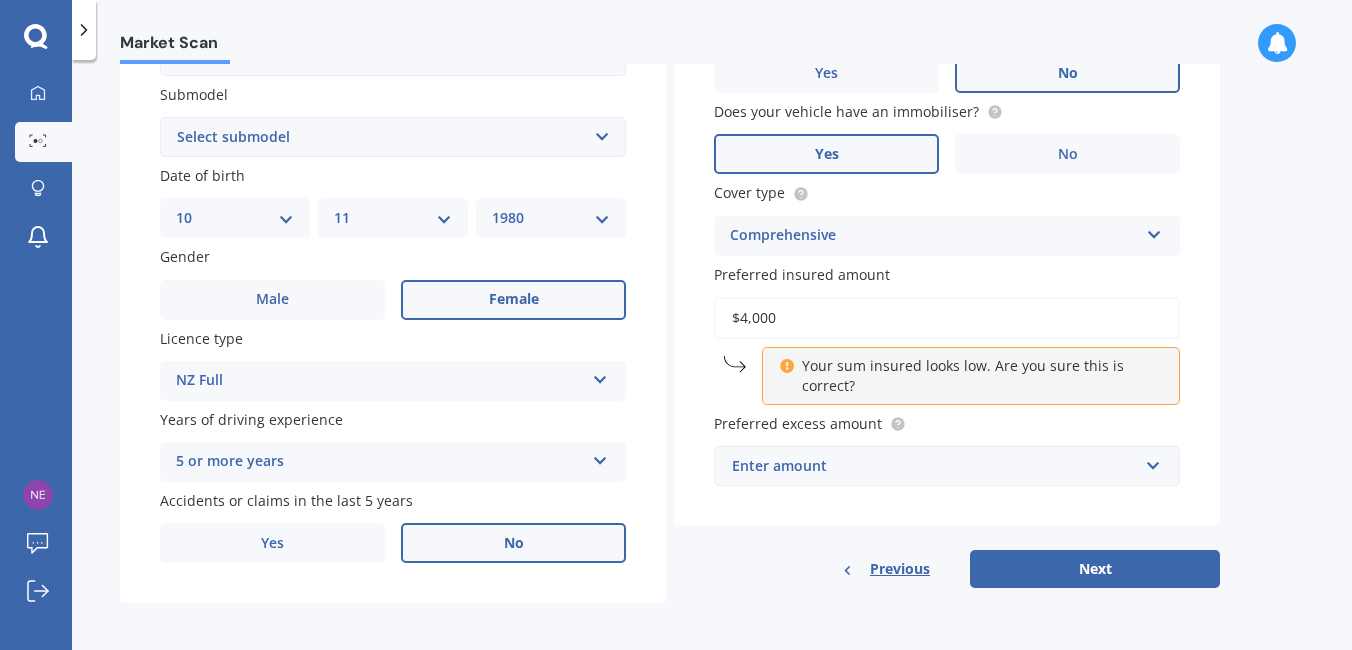 scroll, scrollTop: 527, scrollLeft: 0, axis: vertical 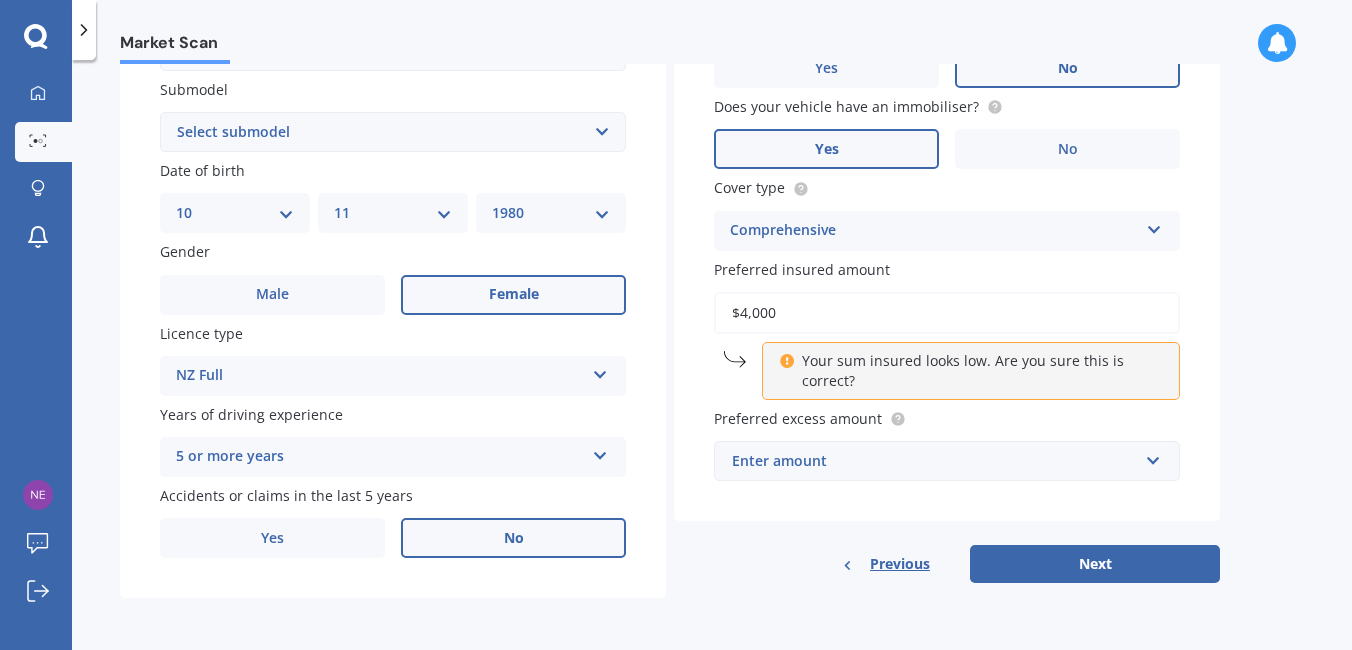 click on "Enter amount" at bounding box center [935, 461] 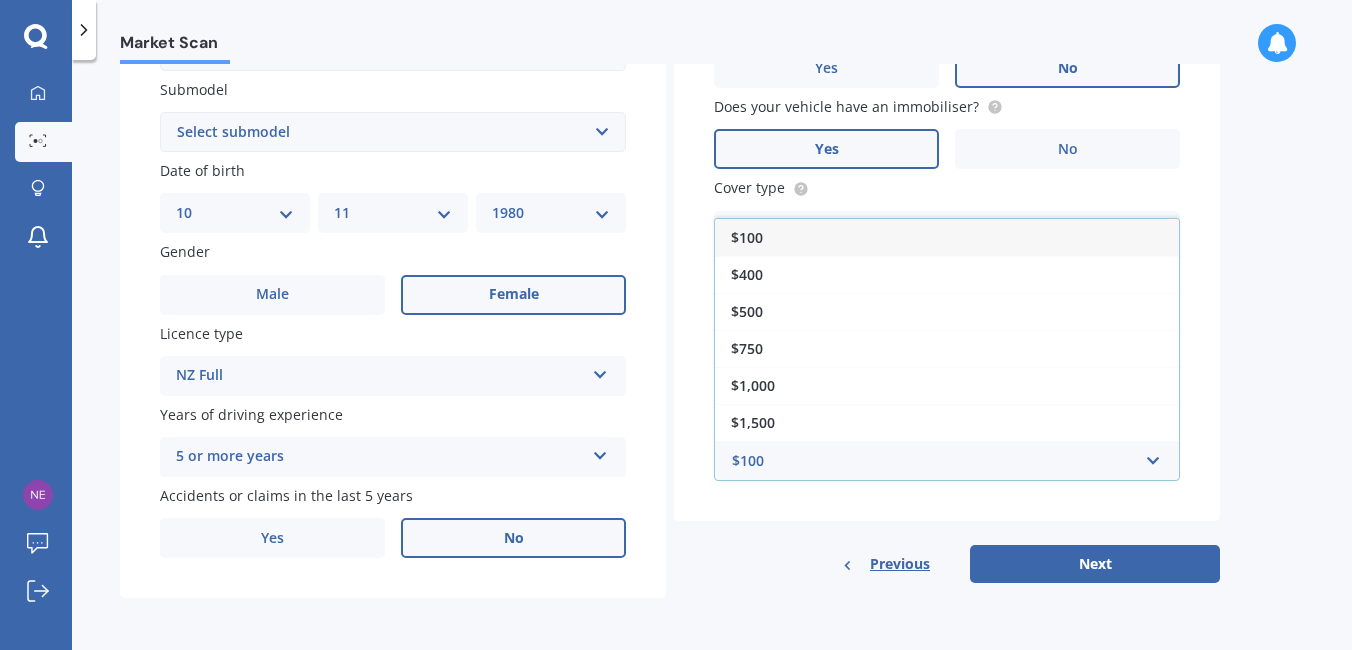 click on "$100" at bounding box center [947, 237] 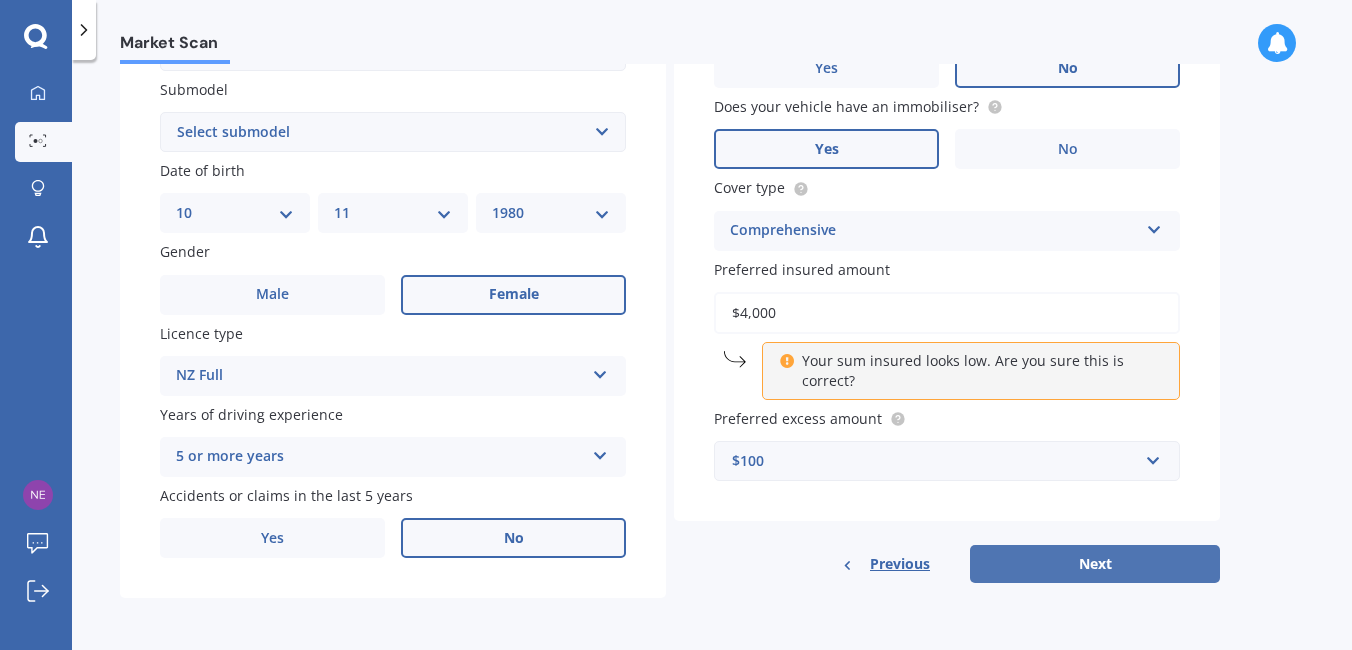 click on "Next" at bounding box center (1095, 564) 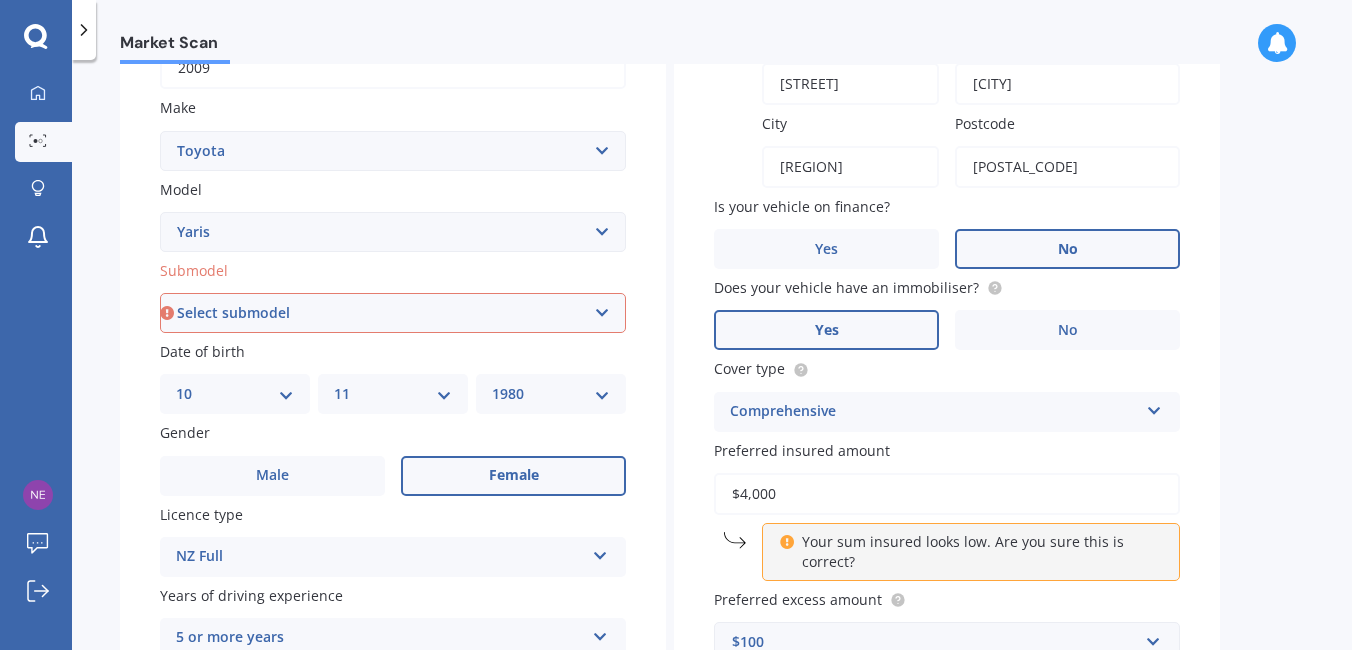 scroll, scrollTop: 327, scrollLeft: 0, axis: vertical 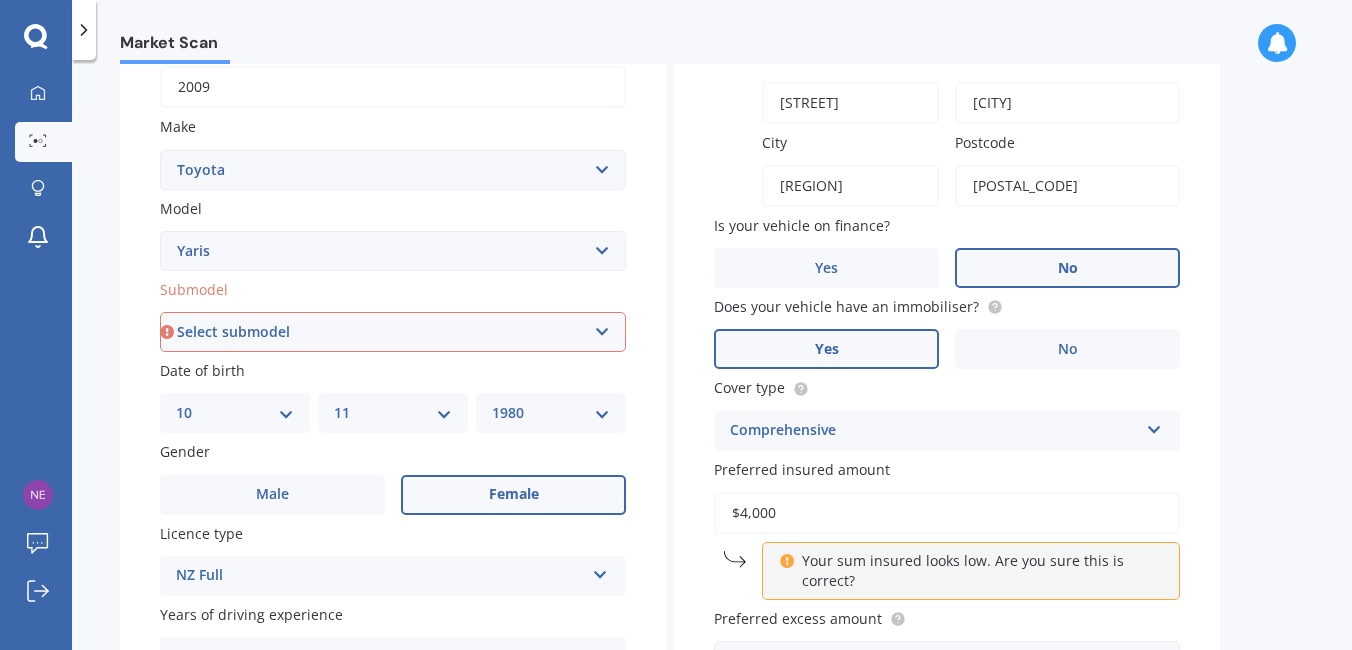 click on "Select submodel (All other) Cross 1.5 GR petrol turbo GX auto GX manual Hybrid SX auto SX manual ZR auto" at bounding box center [393, 332] 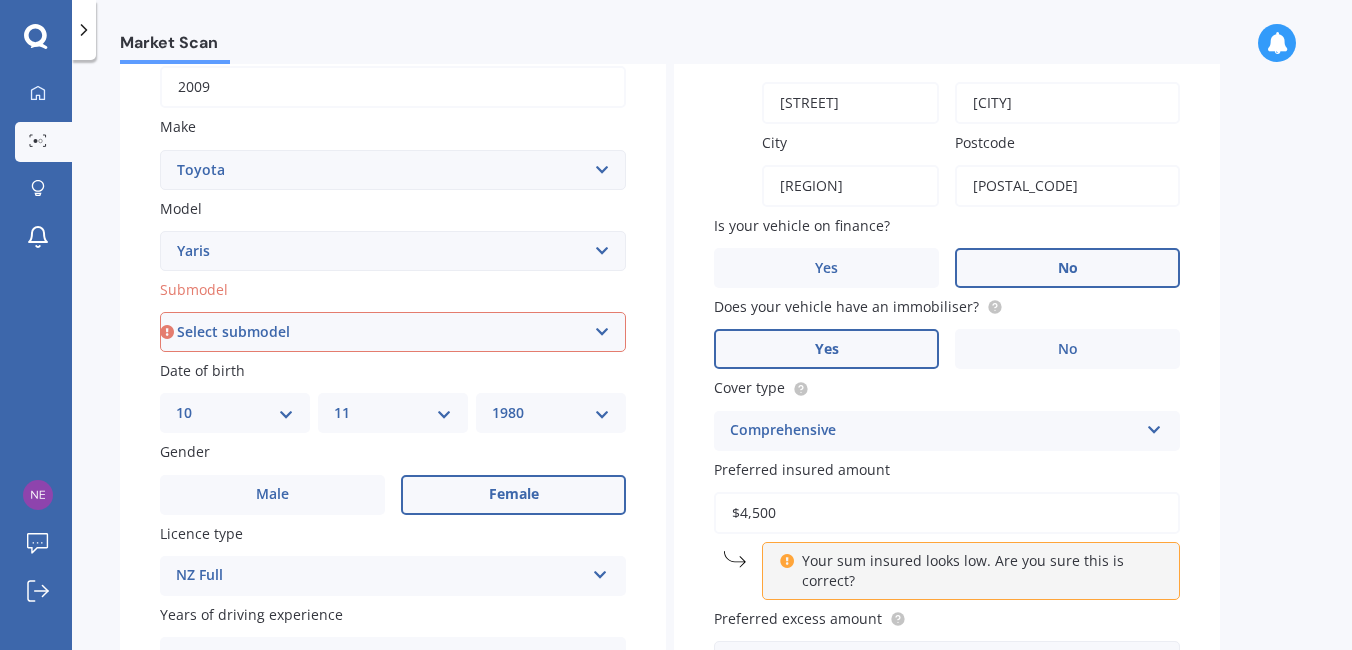 type on "$4,500" 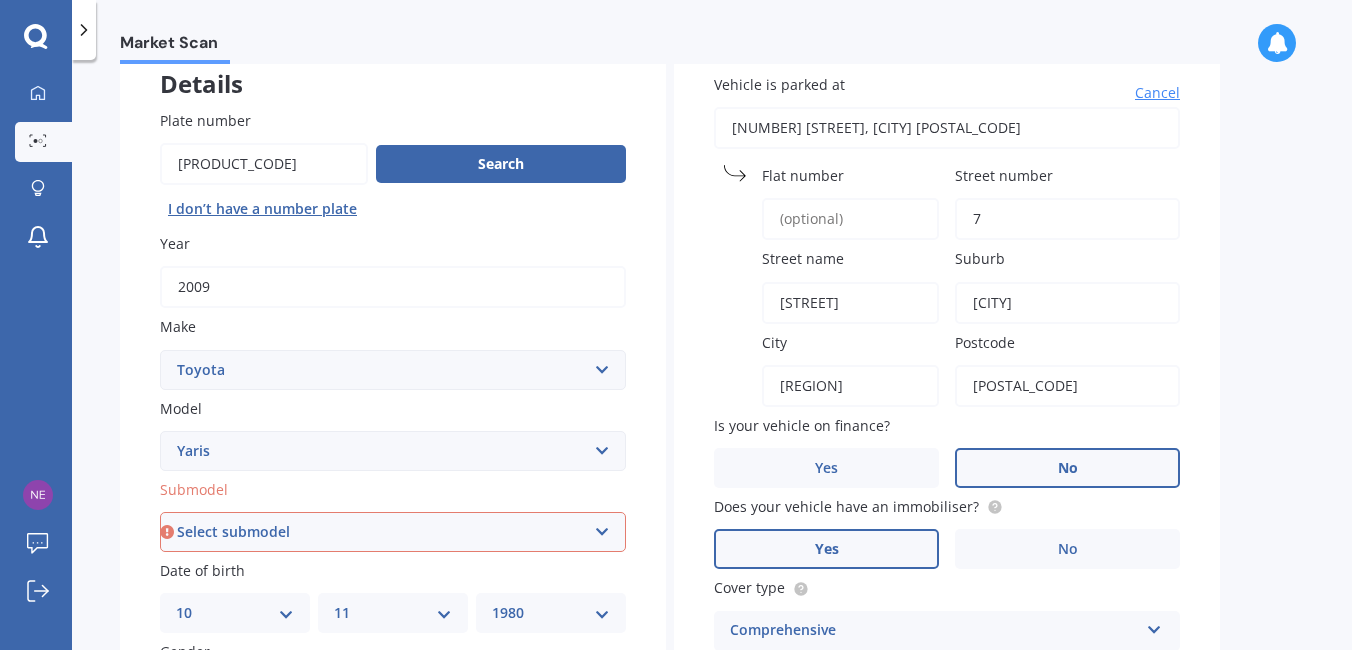scroll, scrollTop: 227, scrollLeft: 0, axis: vertical 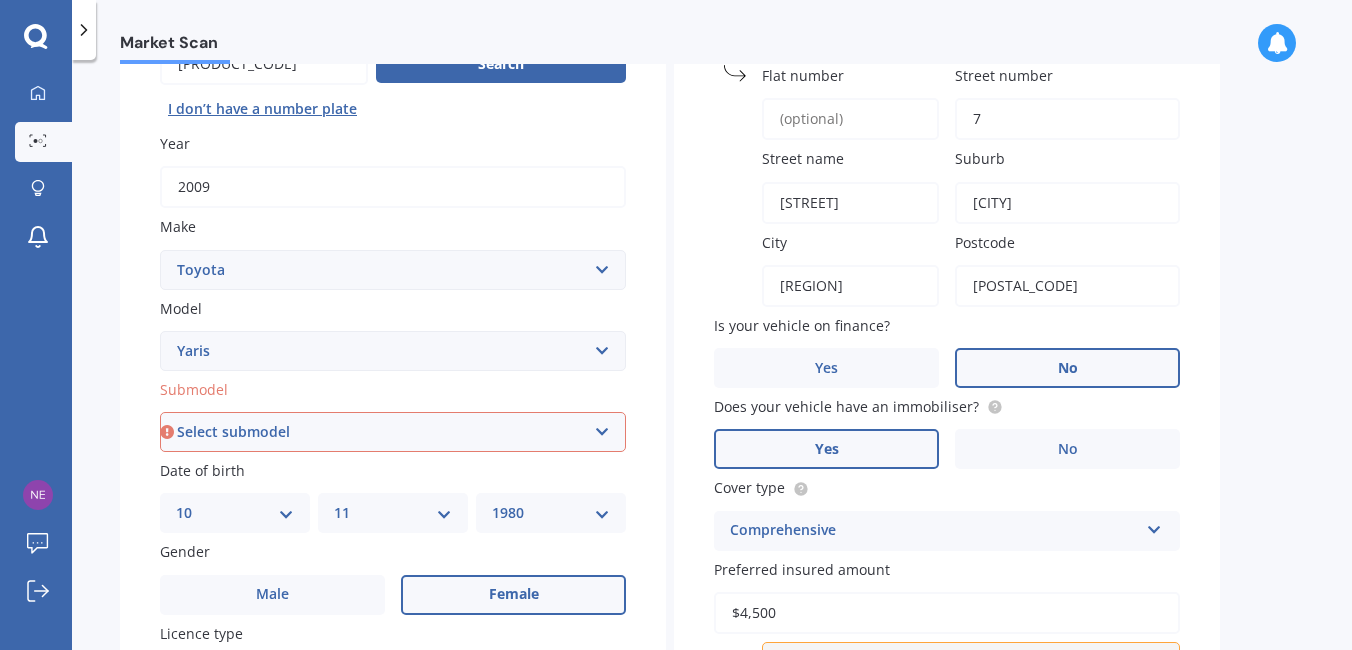 click on "Select submodel (All other) Cross 1.5 GR petrol turbo GX auto GX manual Hybrid SX auto SX manual ZR auto" at bounding box center [393, 432] 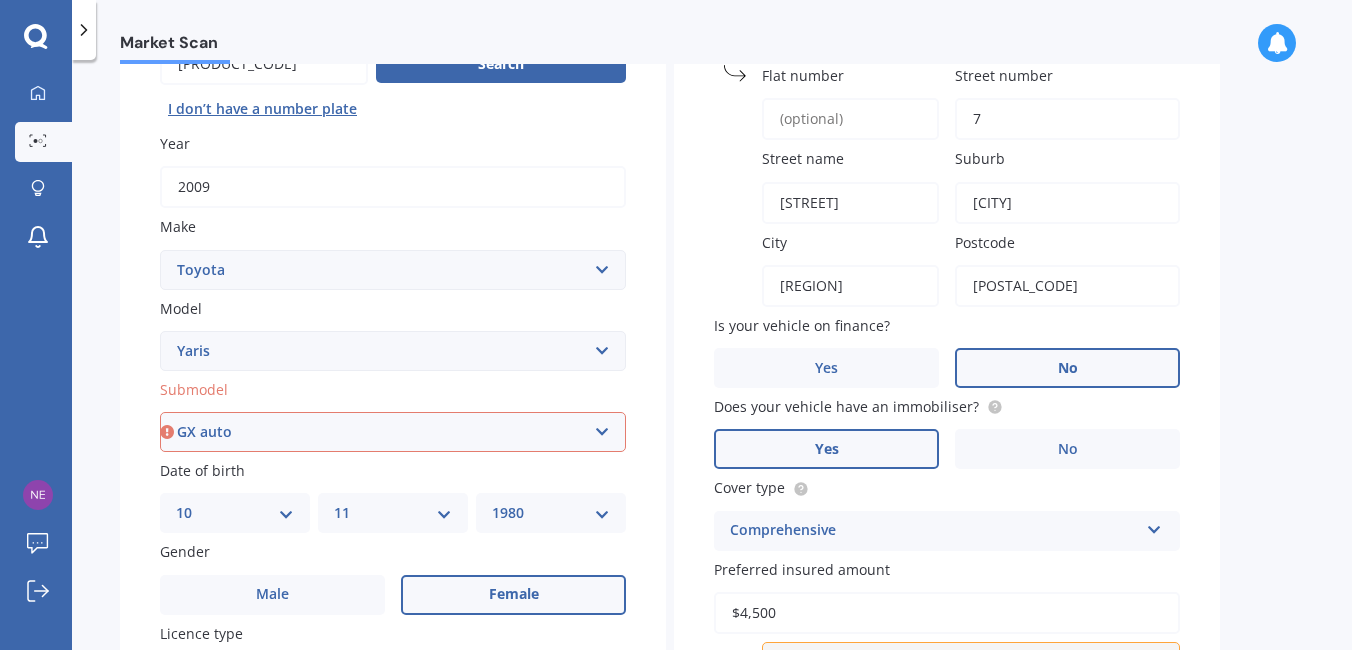 click on "Select submodel (All other) Cross 1.5 GR petrol turbo GX auto GX manual Hybrid SX auto SX manual ZR auto" at bounding box center [393, 432] 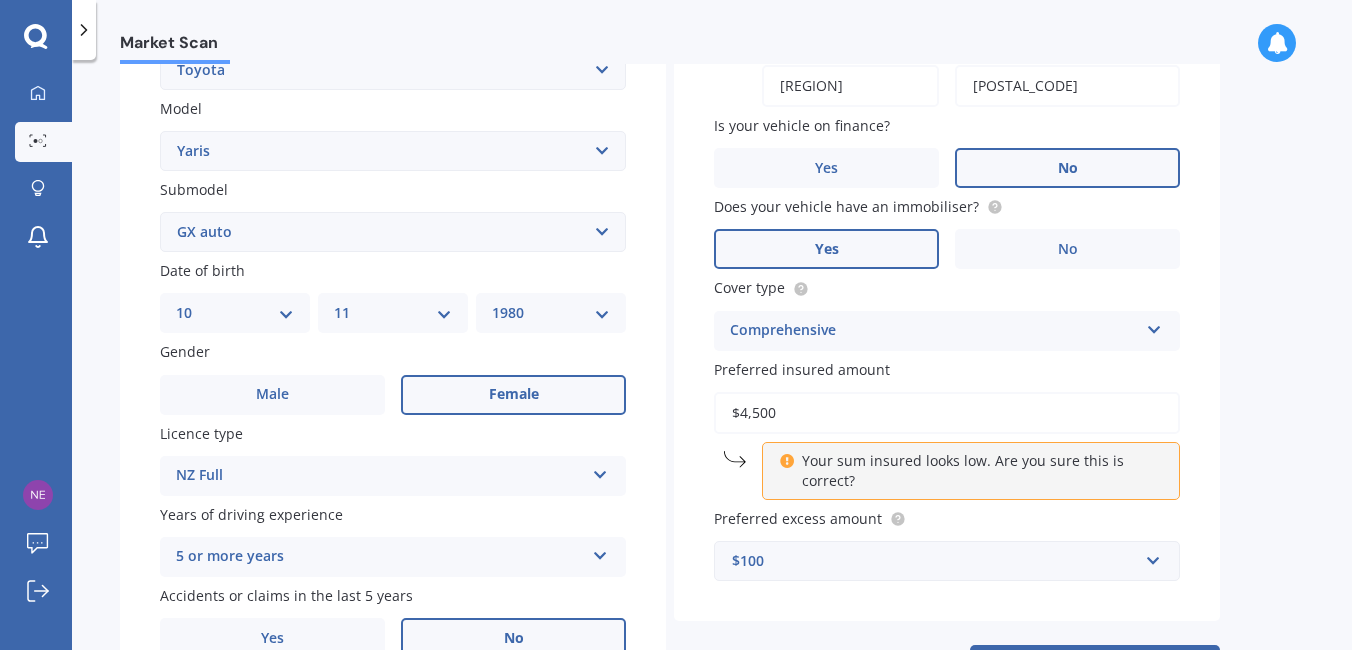 scroll, scrollTop: 527, scrollLeft: 0, axis: vertical 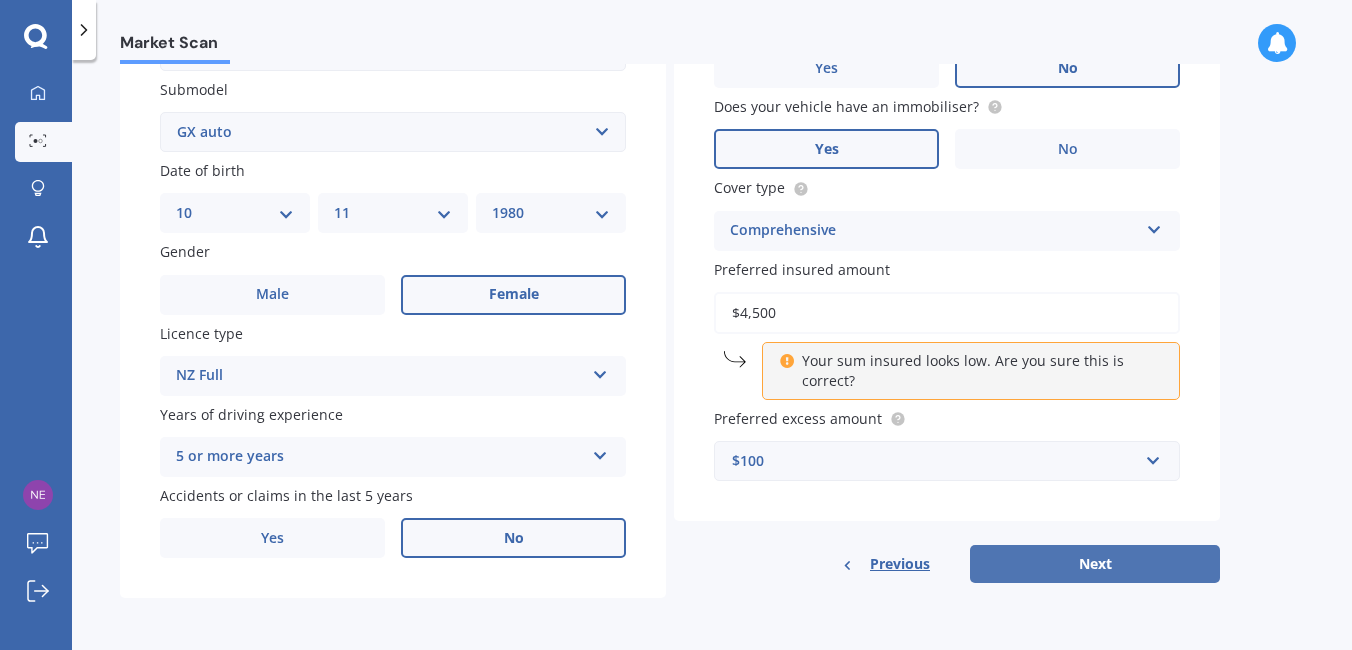 click on "Next" at bounding box center (1095, 564) 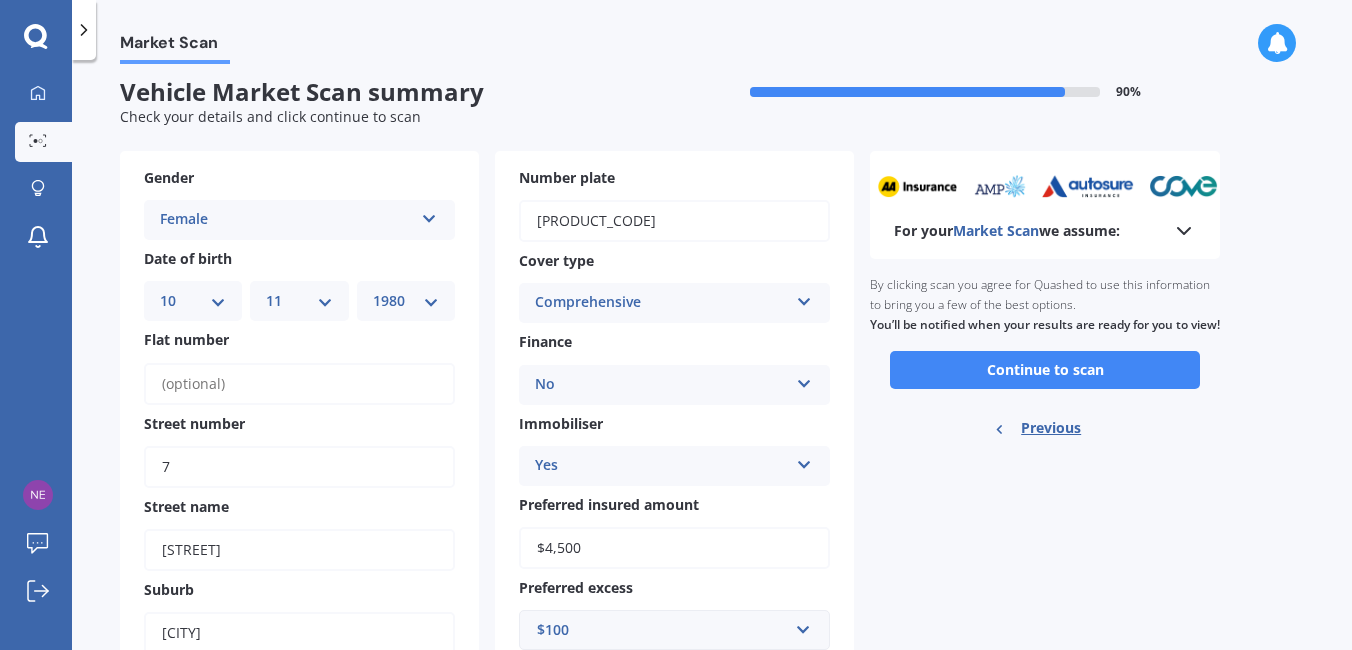 scroll, scrollTop: 0, scrollLeft: 0, axis: both 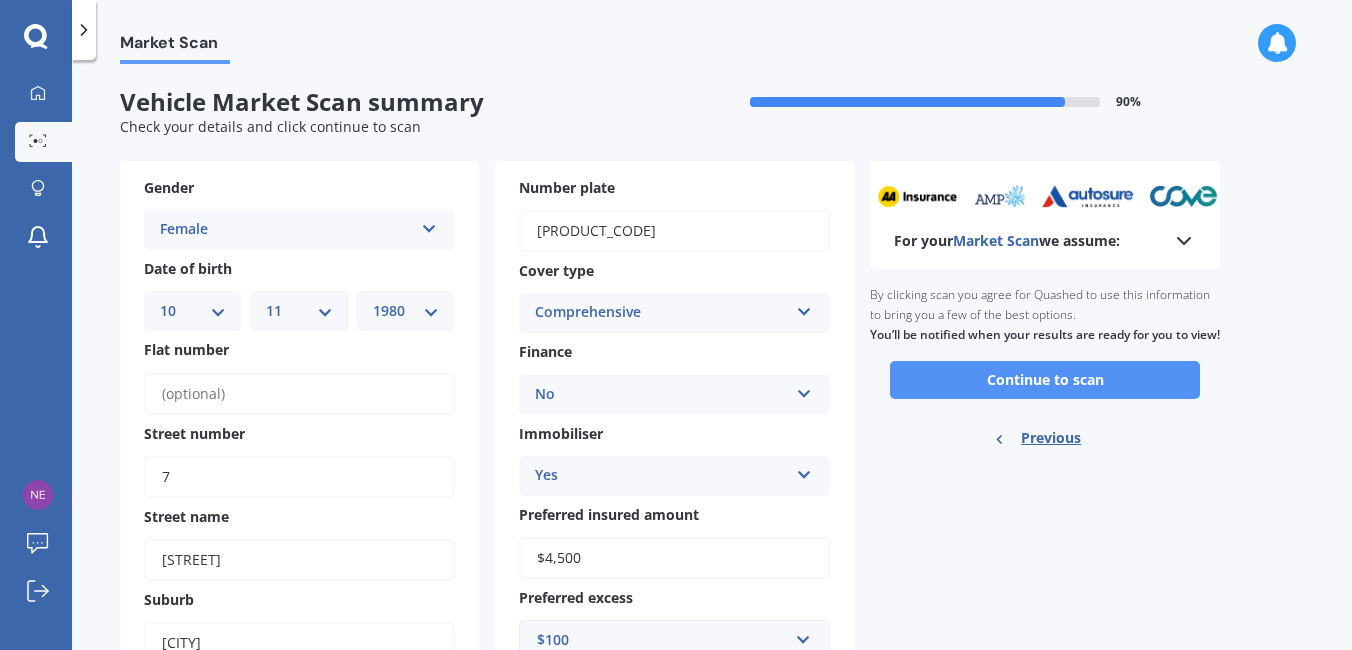 click on "Continue to scan" at bounding box center (1045, 380) 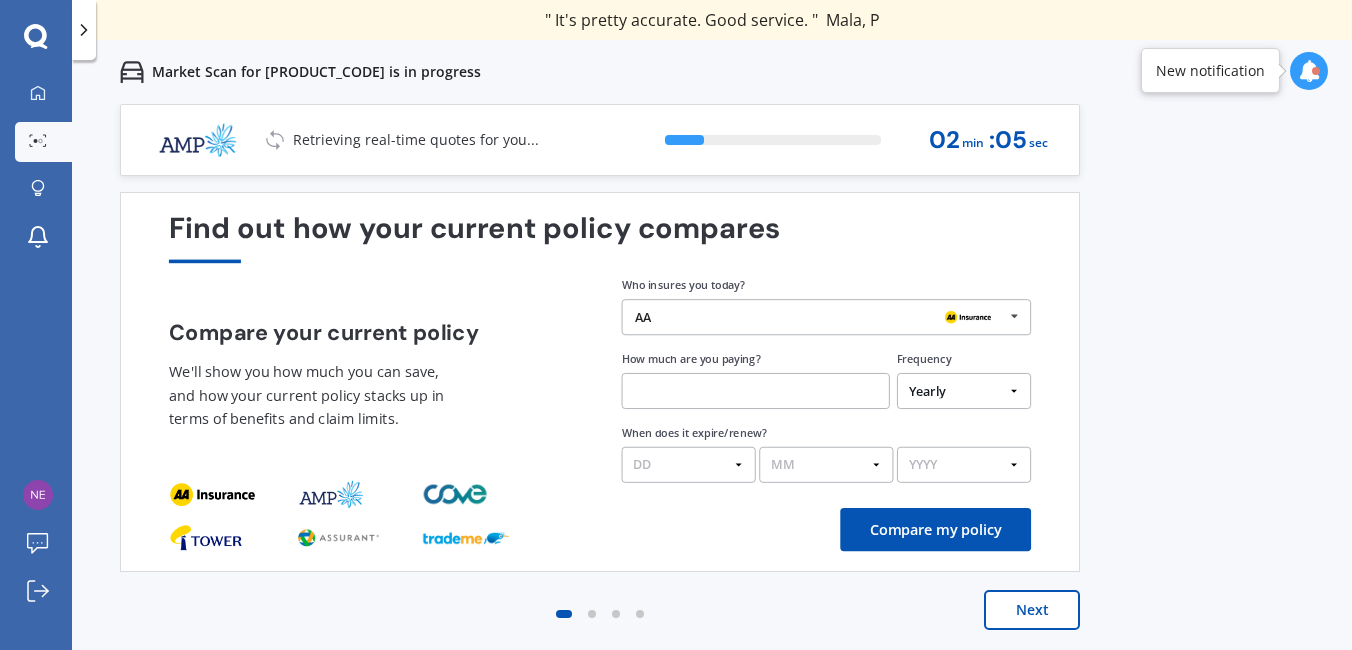 click on "Next" at bounding box center (1032, 610) 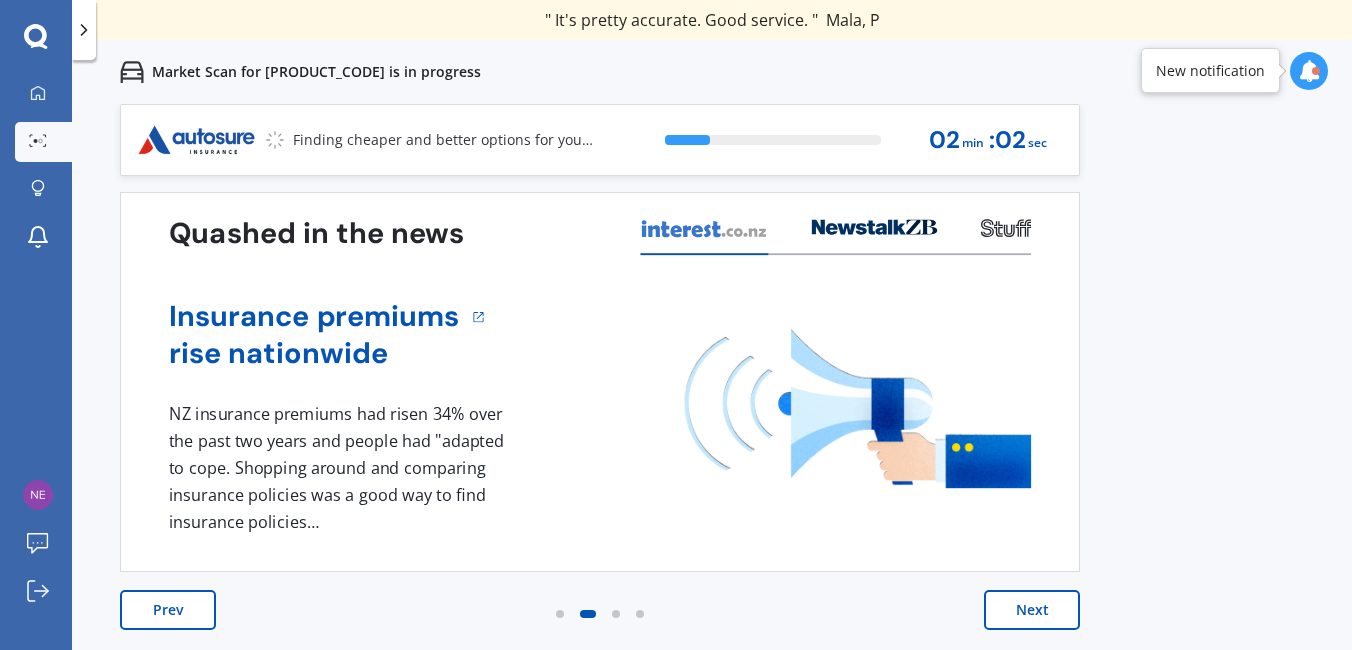 click on "Next" at bounding box center (1032, 610) 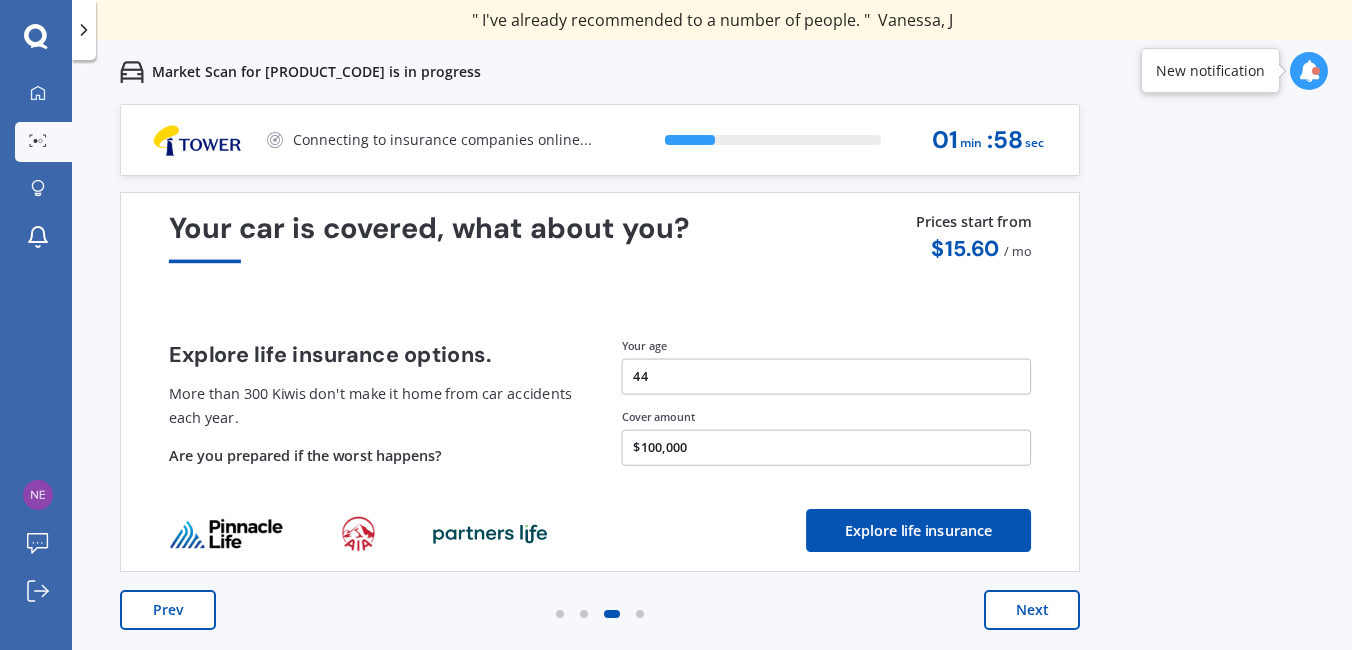 click on "Next" at bounding box center [1032, 610] 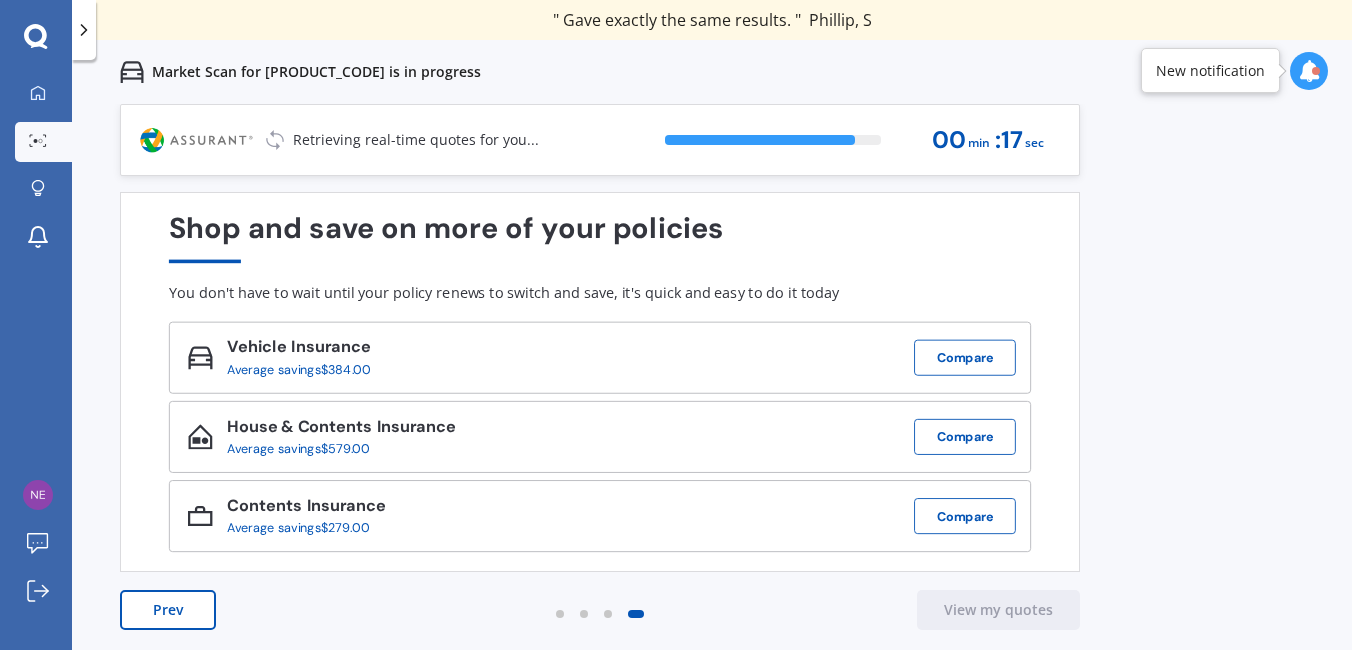 click on "Prev" at bounding box center [168, 610] 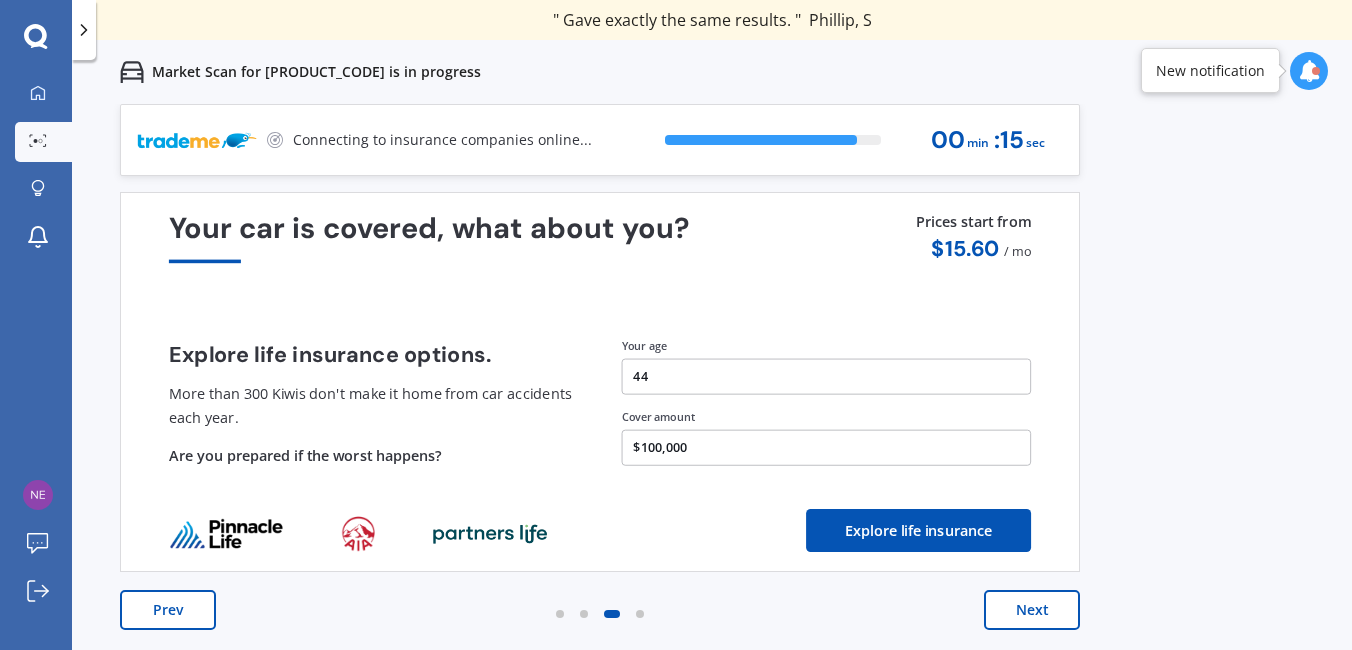 click on "Prev" at bounding box center (168, 610) 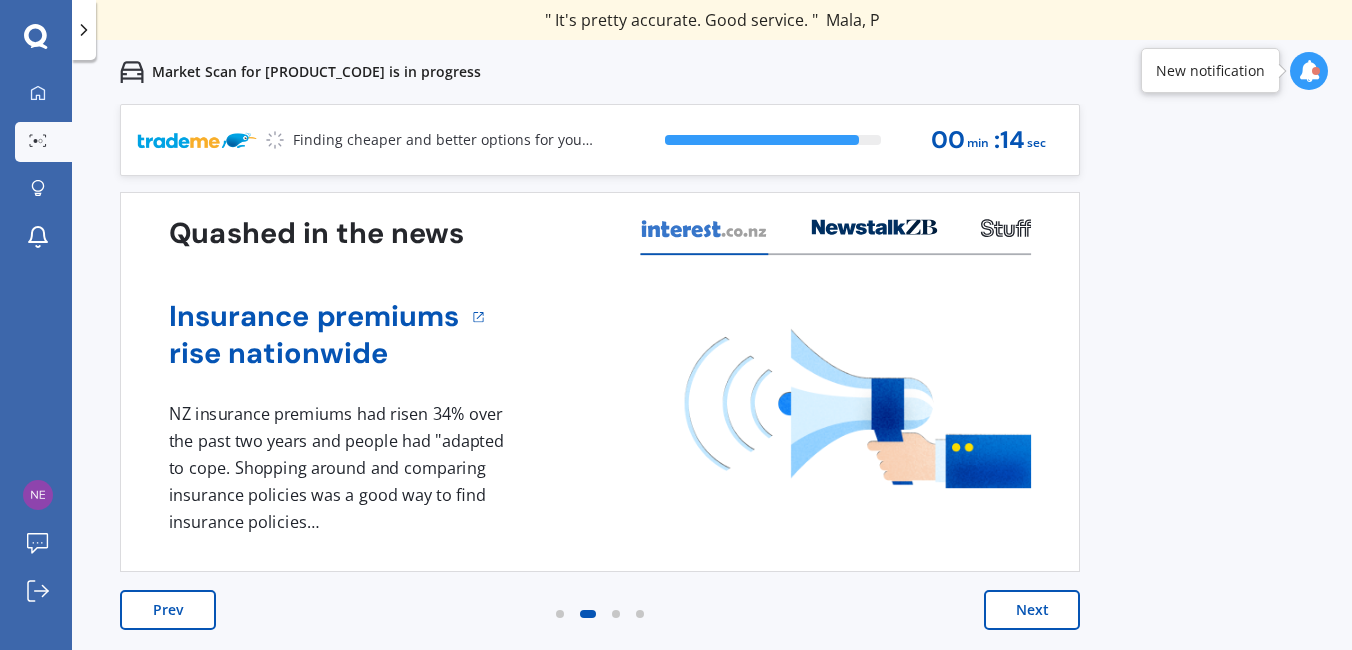 click on "Prev" at bounding box center (168, 610) 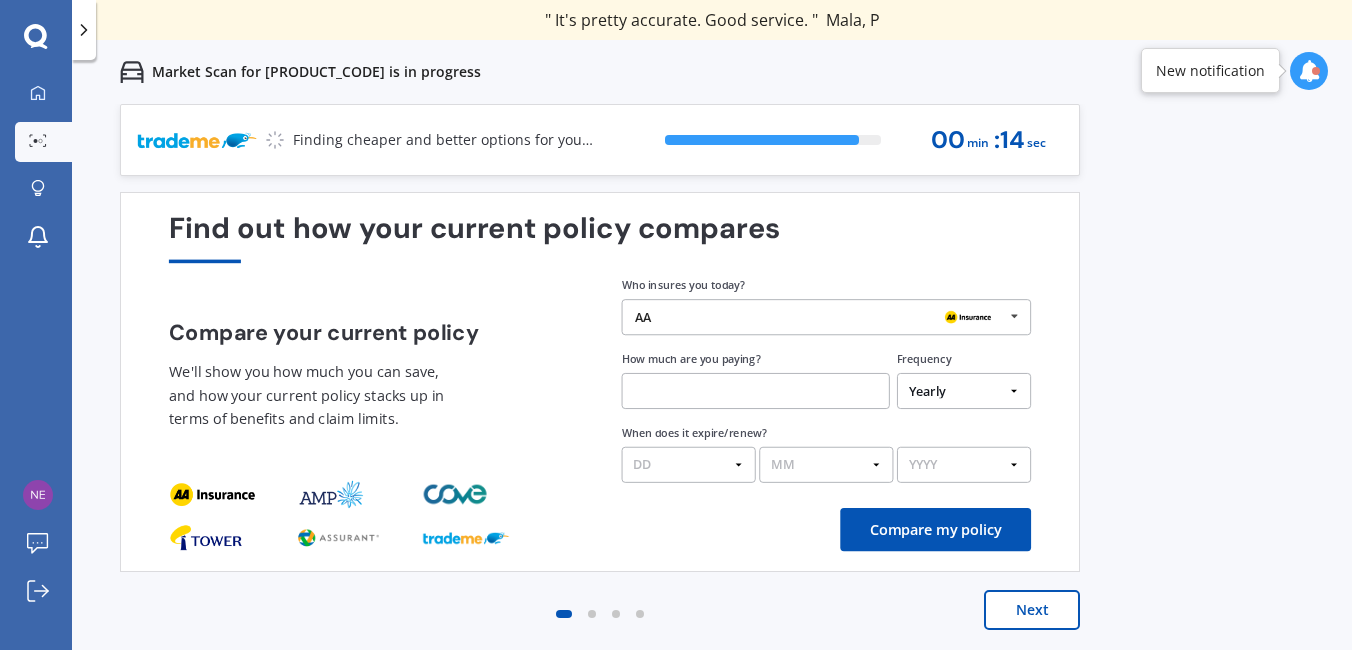 click on "Next" at bounding box center [600, 630] 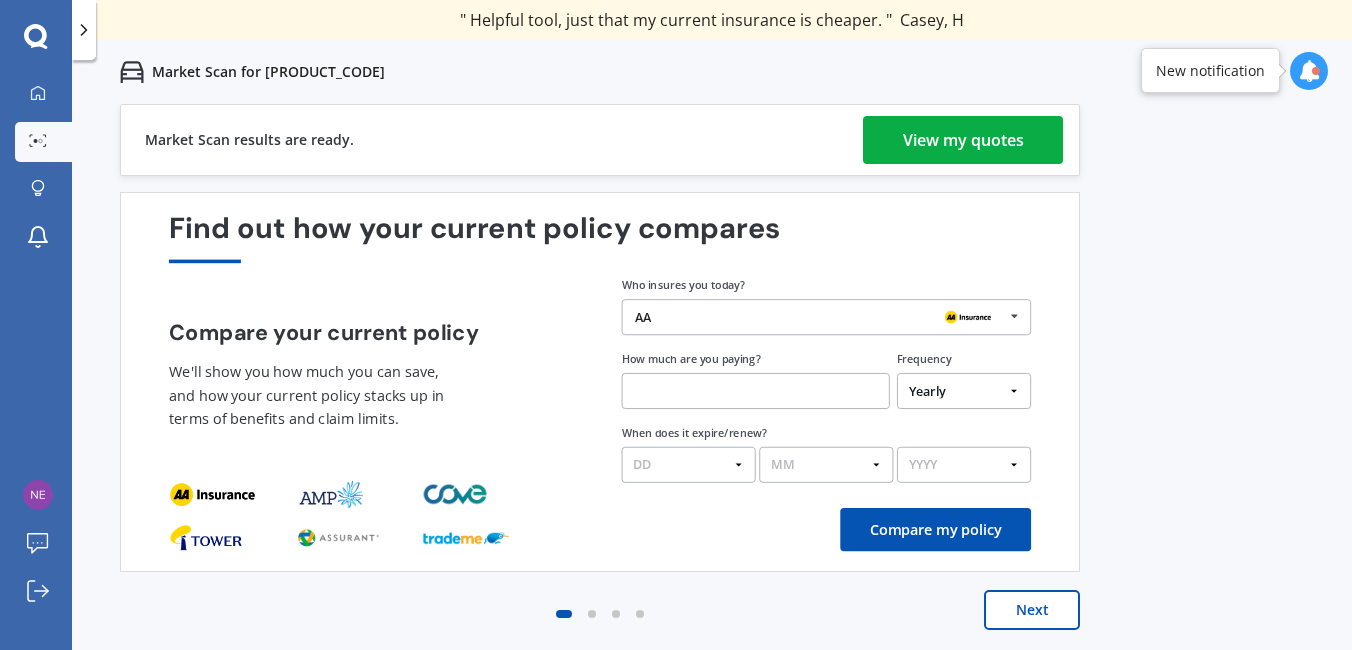 click on "View my quotes" at bounding box center (963, 140) 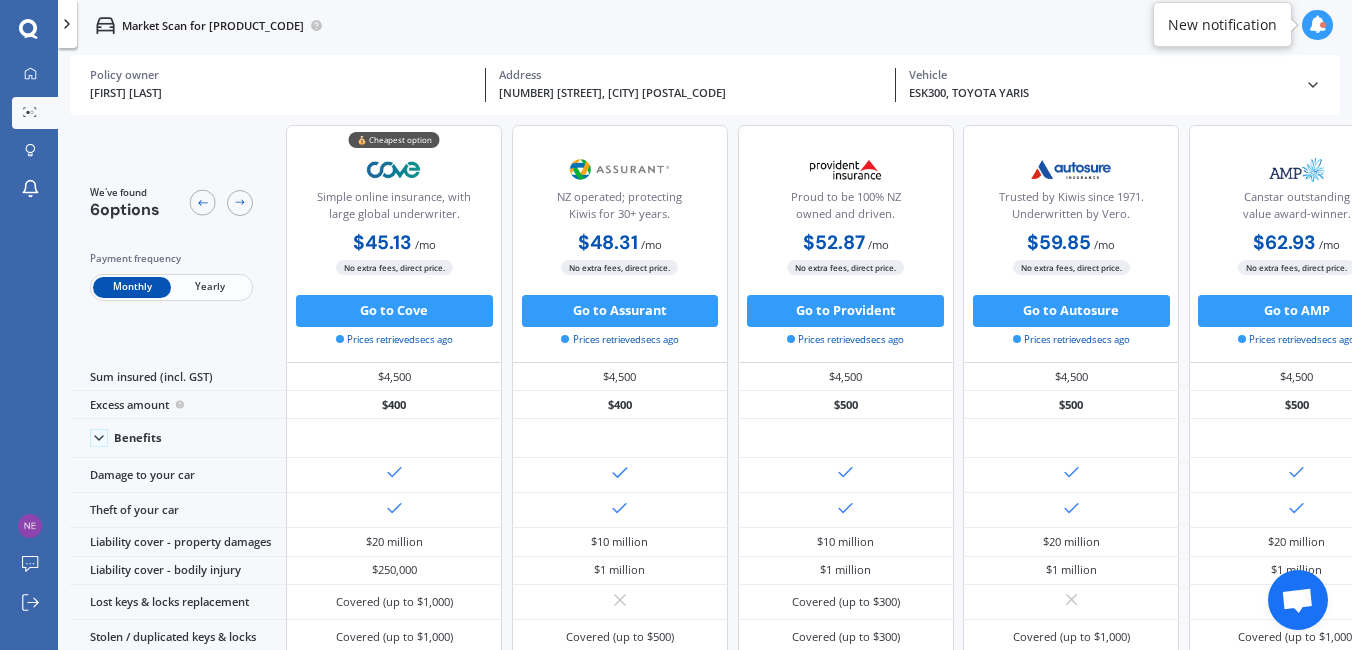 scroll, scrollTop: 0, scrollLeft: 0, axis: both 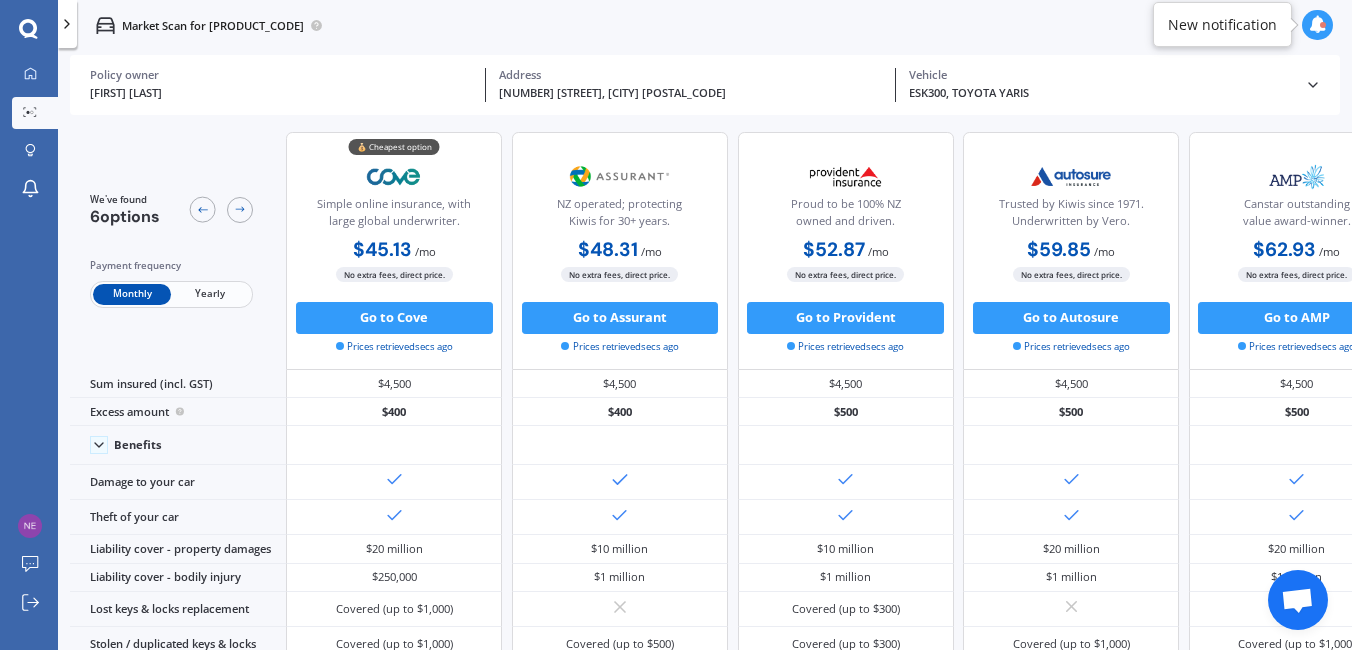 click on "Yearly" at bounding box center (210, 294) 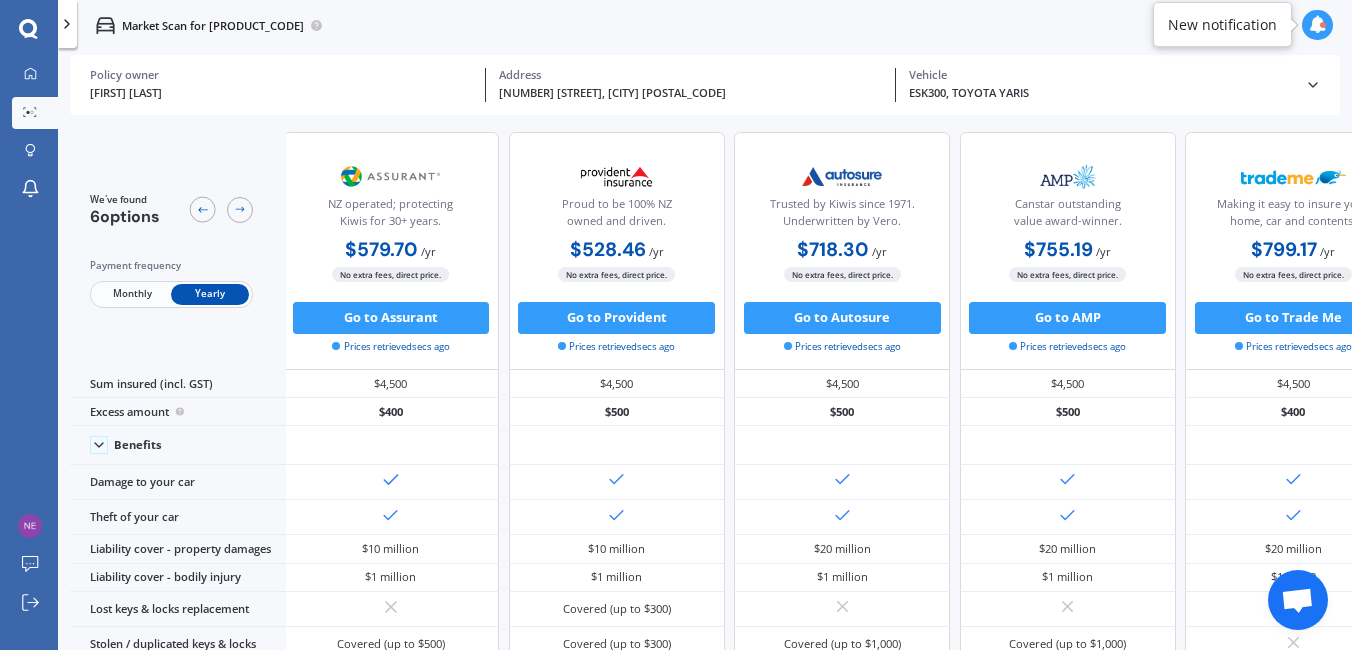 scroll, scrollTop: 0, scrollLeft: 357, axis: horizontal 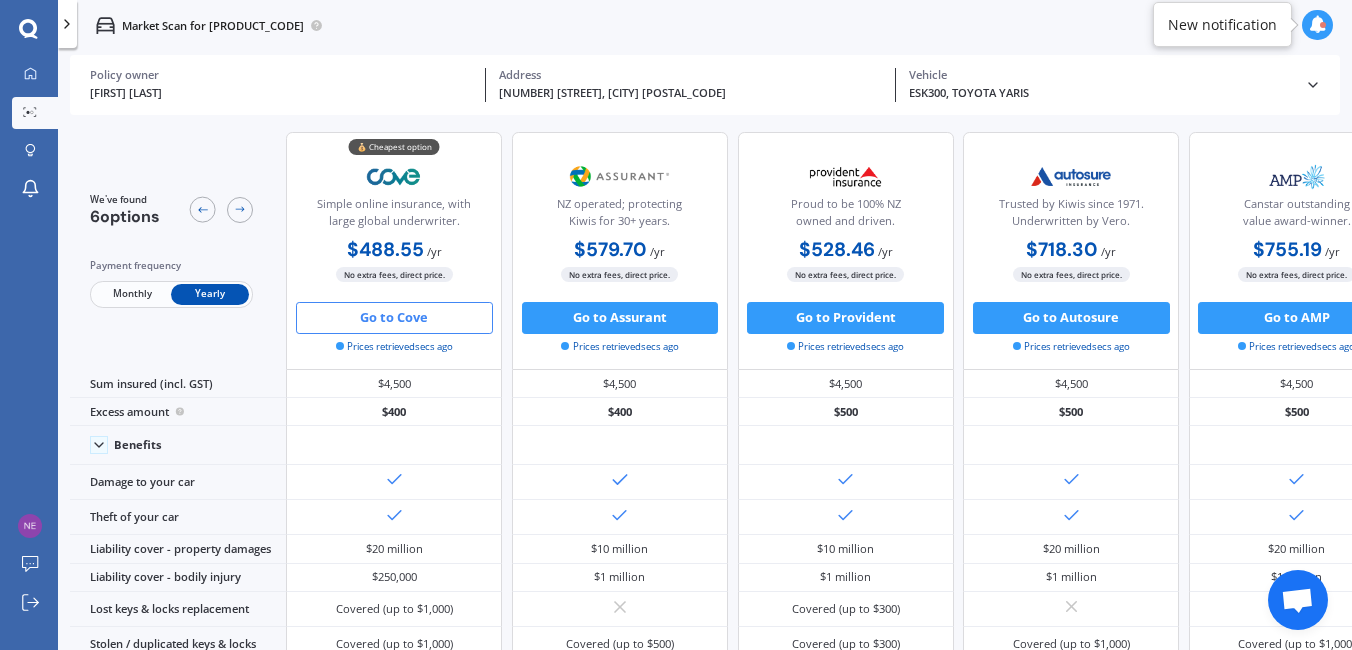 click on "Go to Cove" at bounding box center (394, 318) 